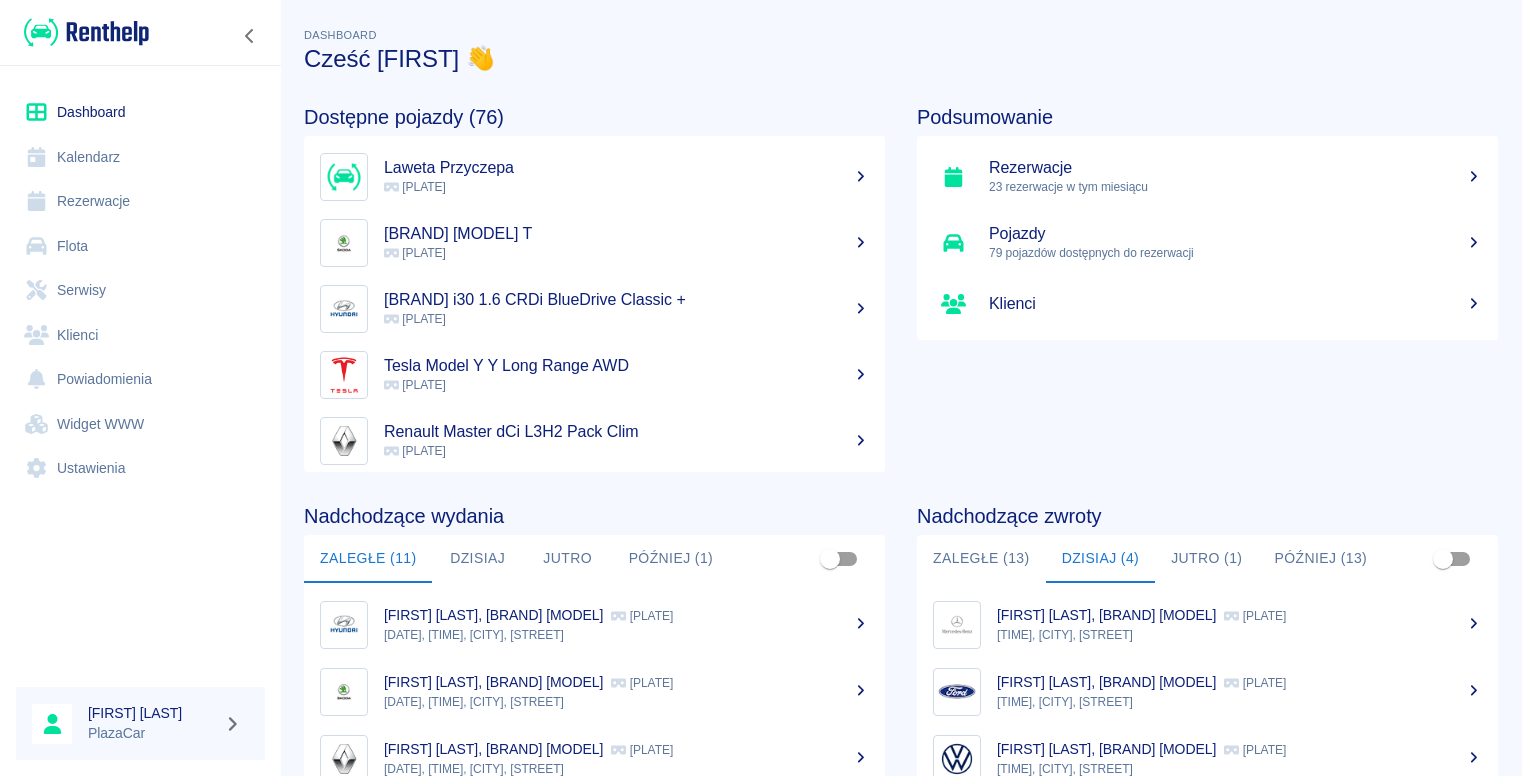 scroll, scrollTop: 0, scrollLeft: 0, axis: both 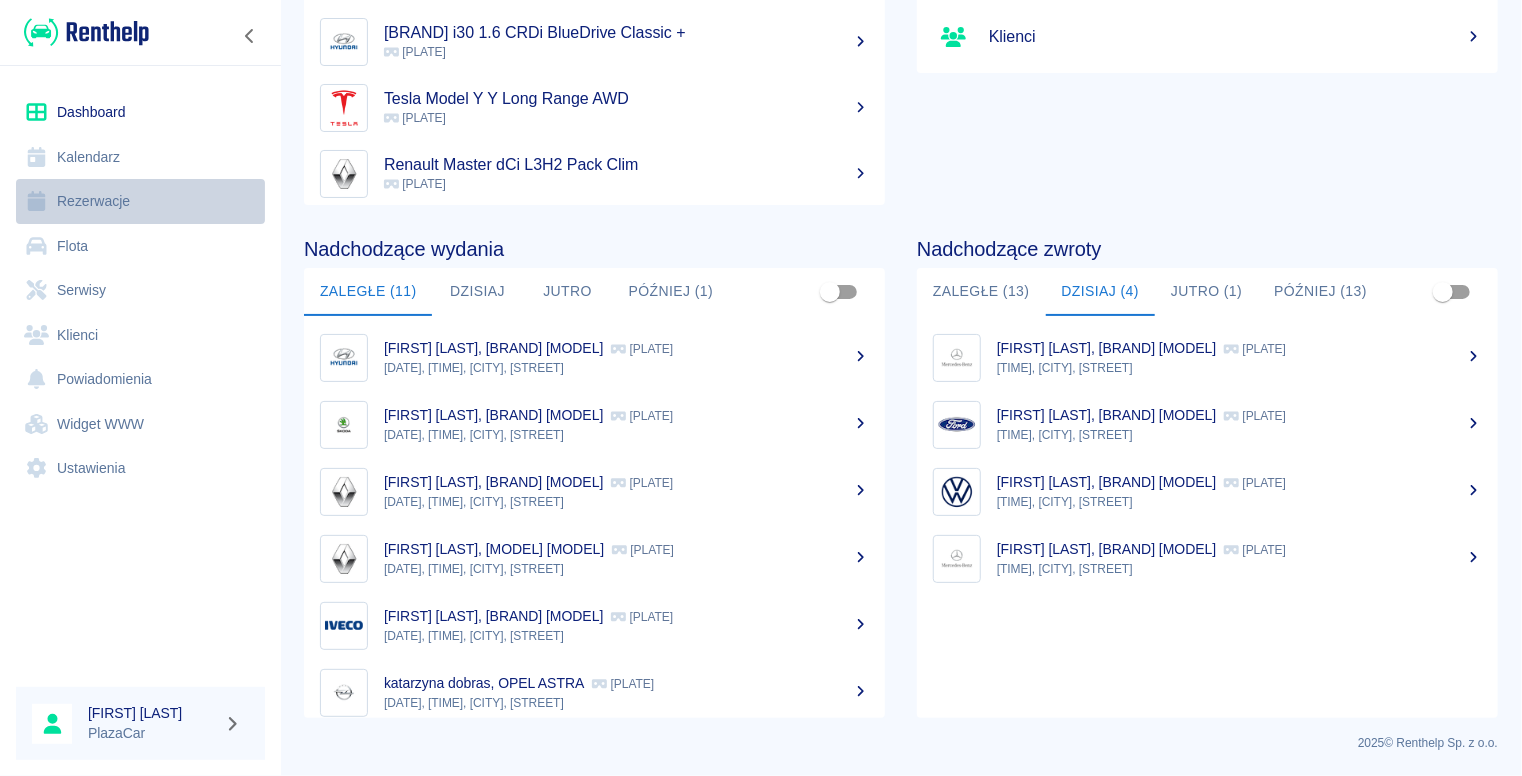 click on "Rezerwacje" at bounding box center [140, 201] 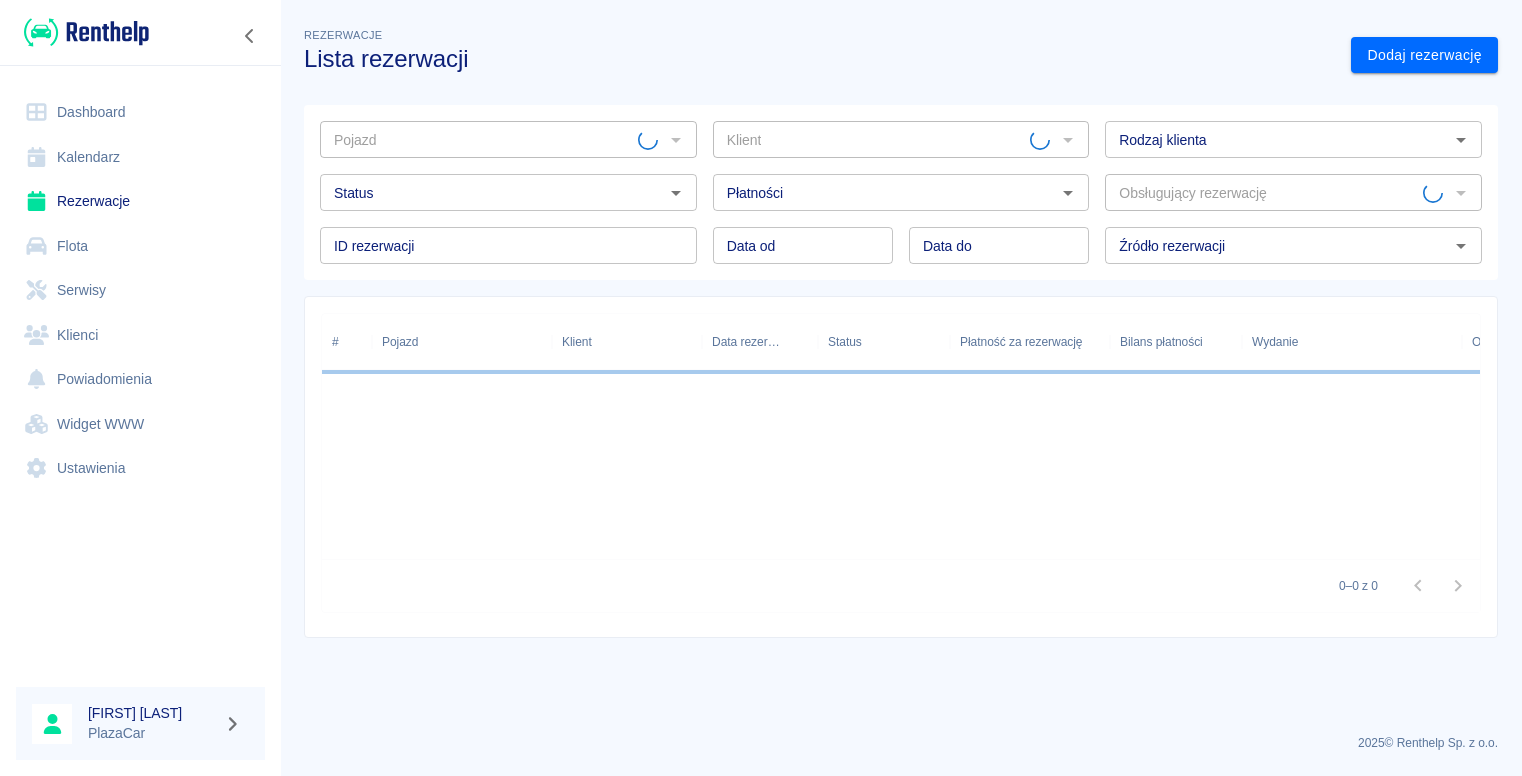 scroll, scrollTop: 0, scrollLeft: 0, axis: both 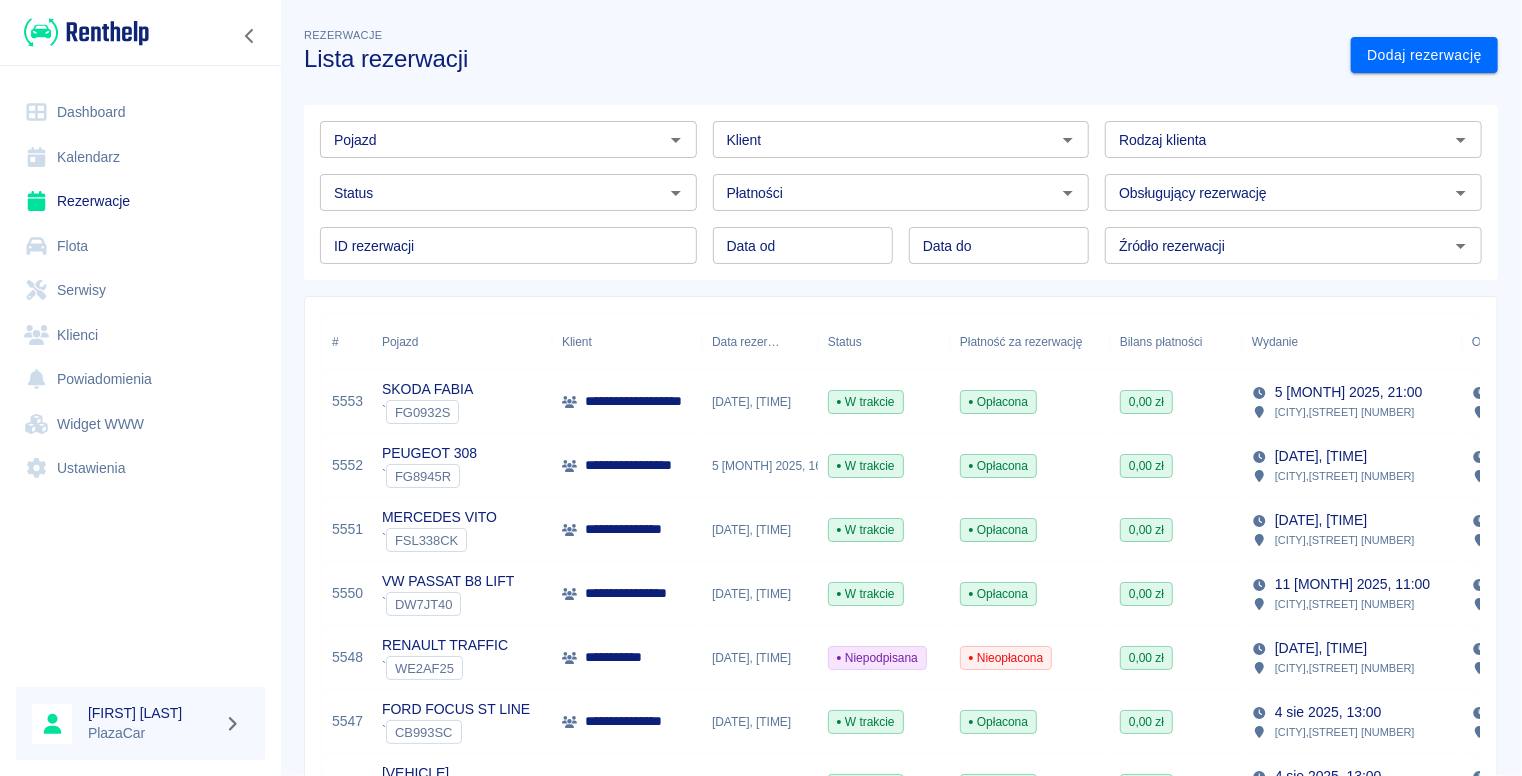 click 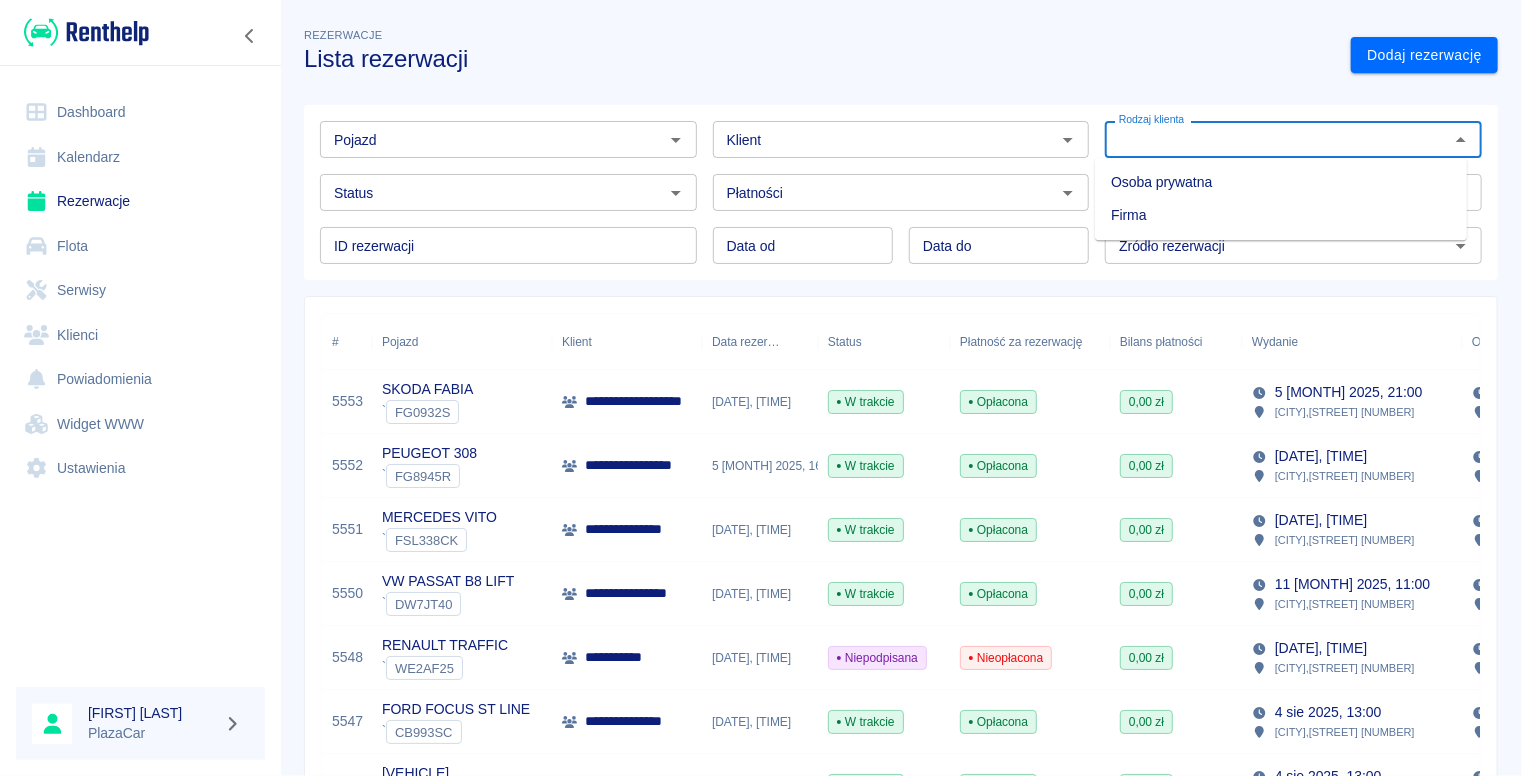 click on "Osoba prywatna" at bounding box center (1281, 182) 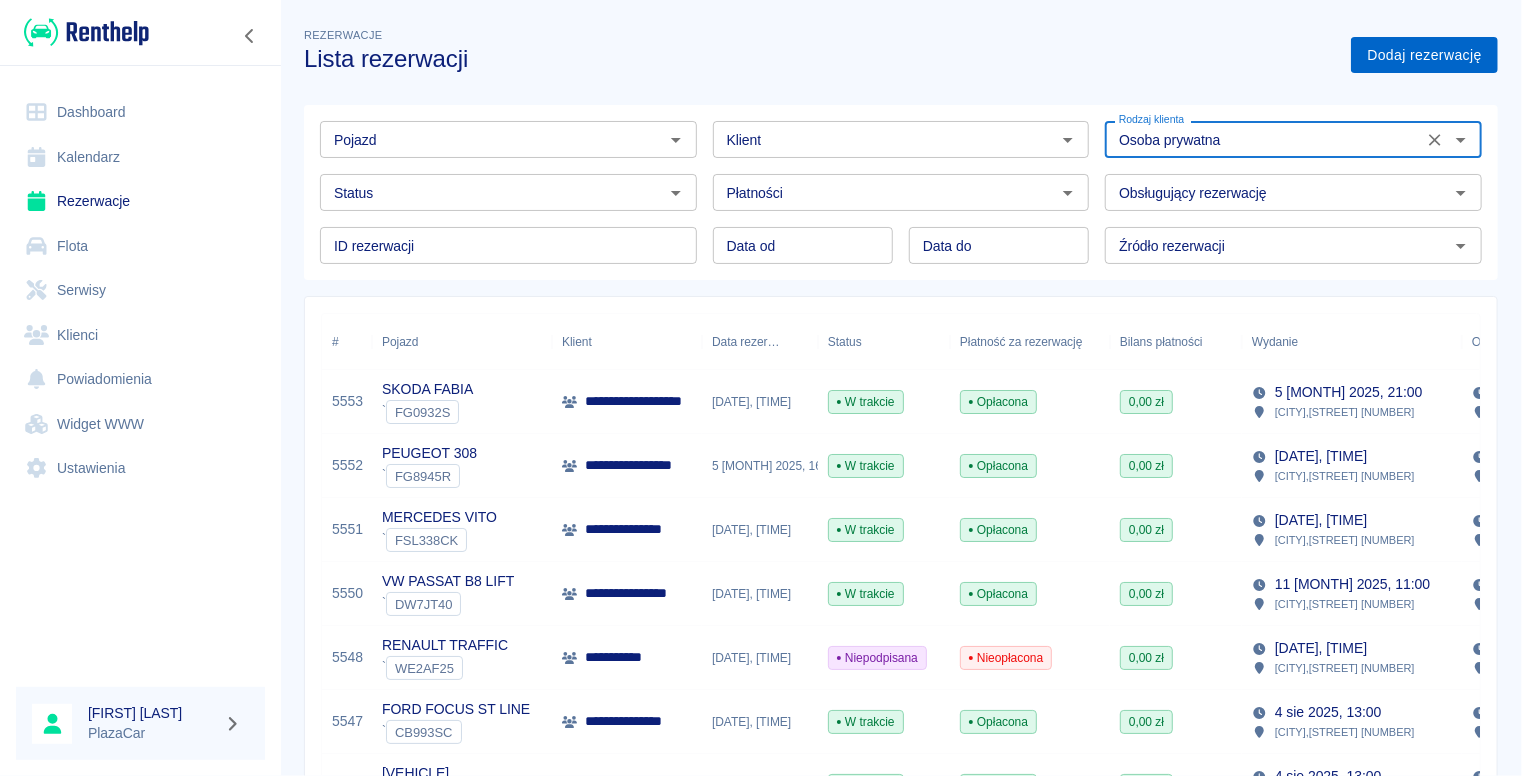 click on "Dodaj rezerwację" at bounding box center [1424, 55] 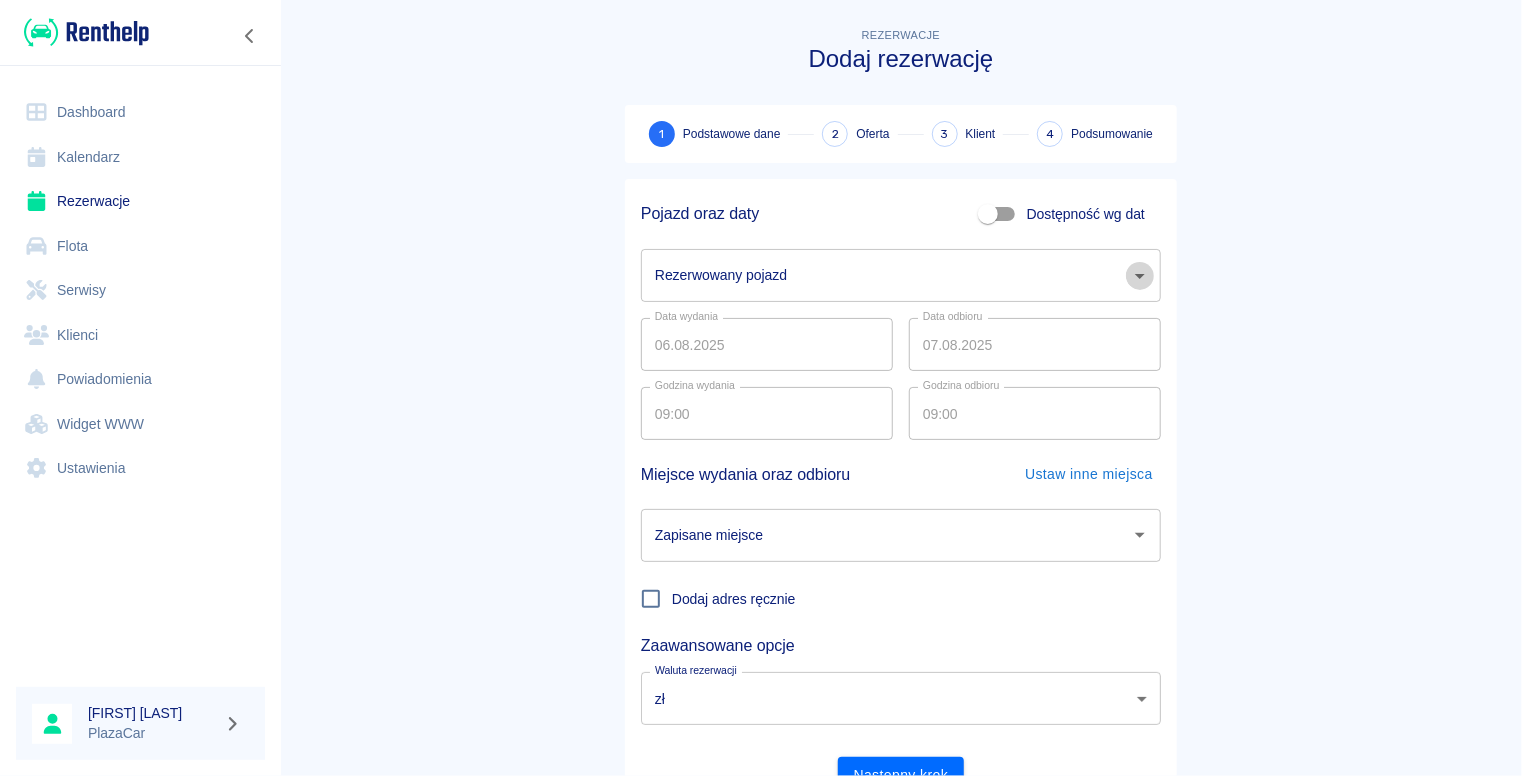 click 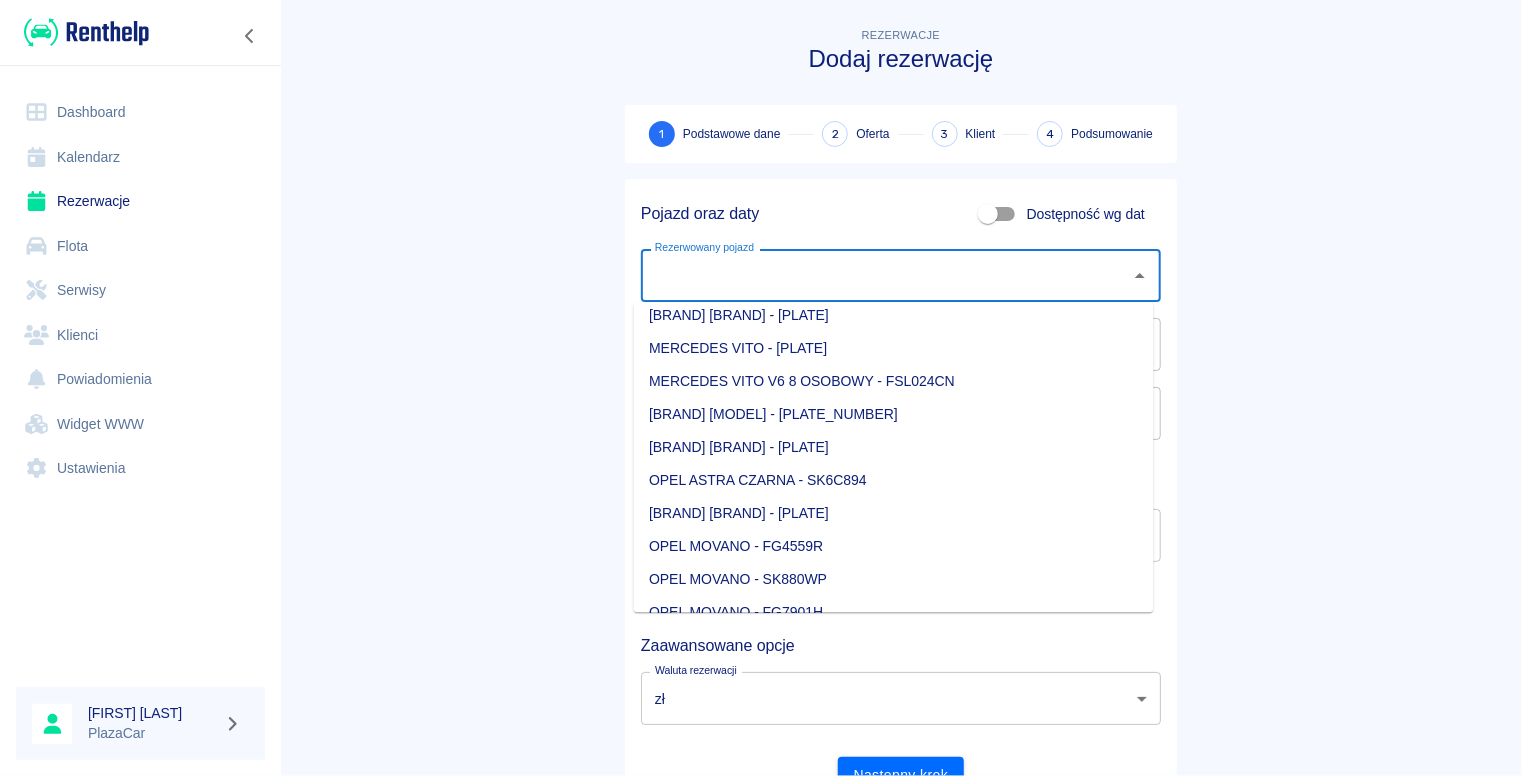 scroll, scrollTop: 1300, scrollLeft: 0, axis: vertical 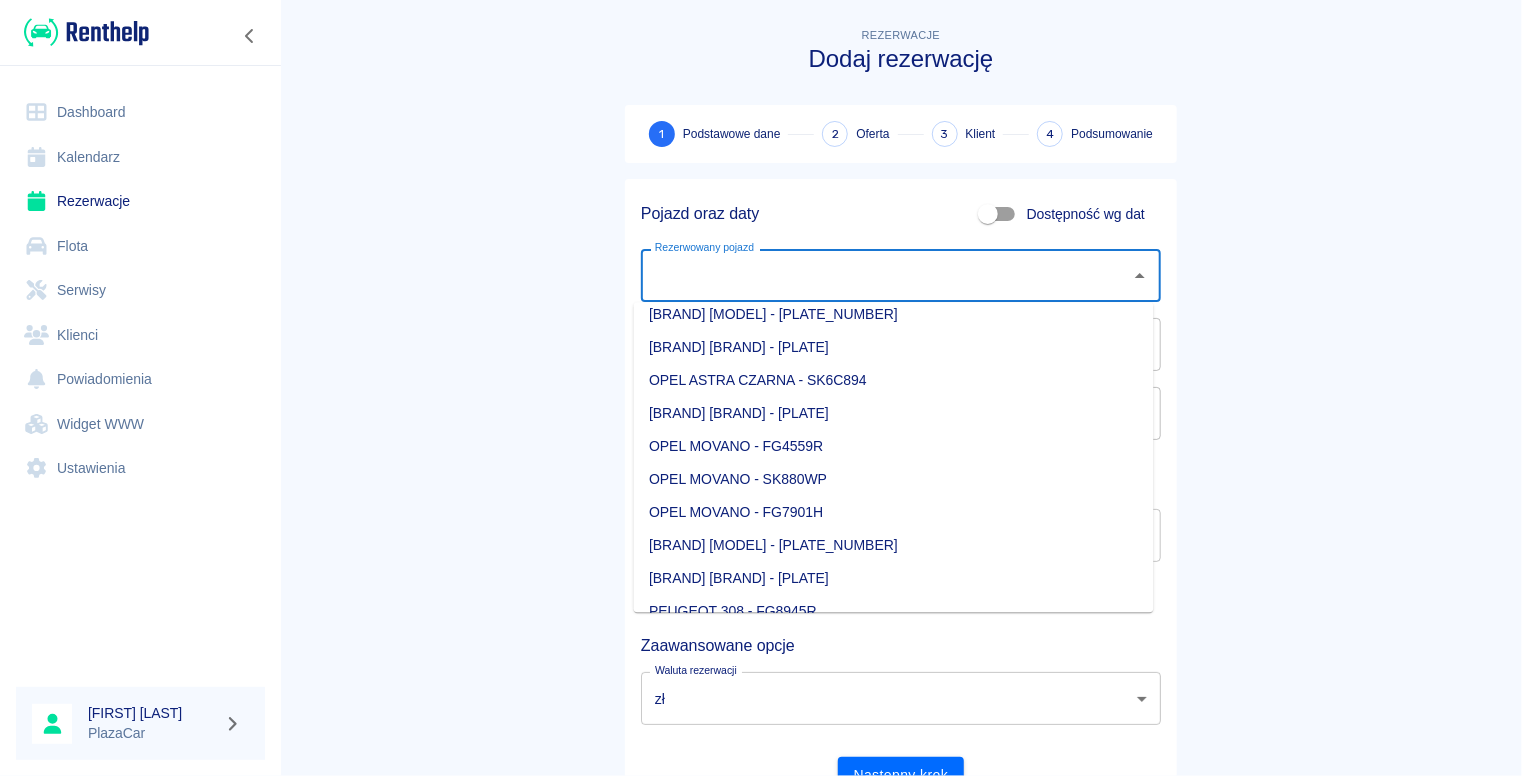 click on "OPEL MOVANO - SK880WP" at bounding box center (894, 478) 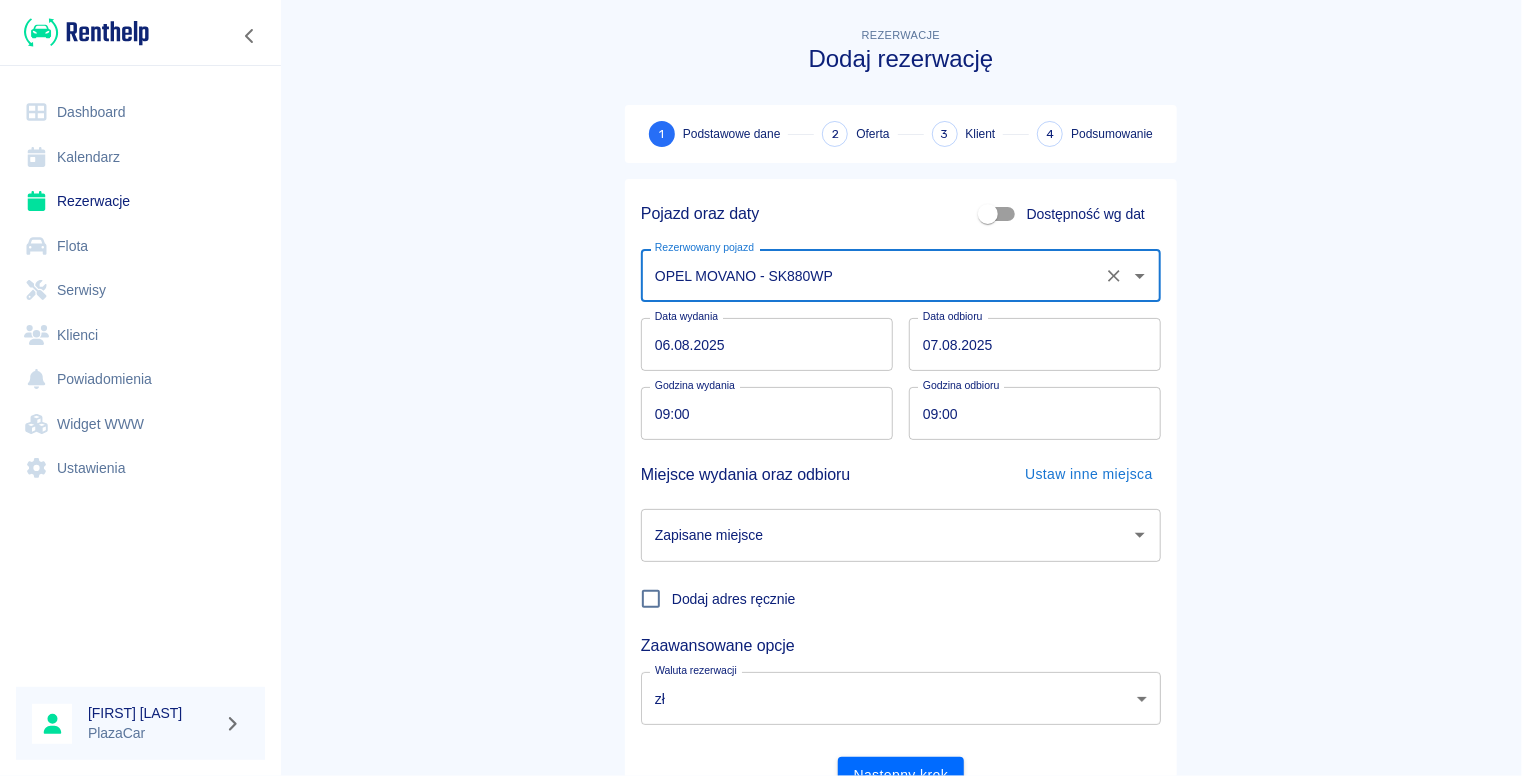 click 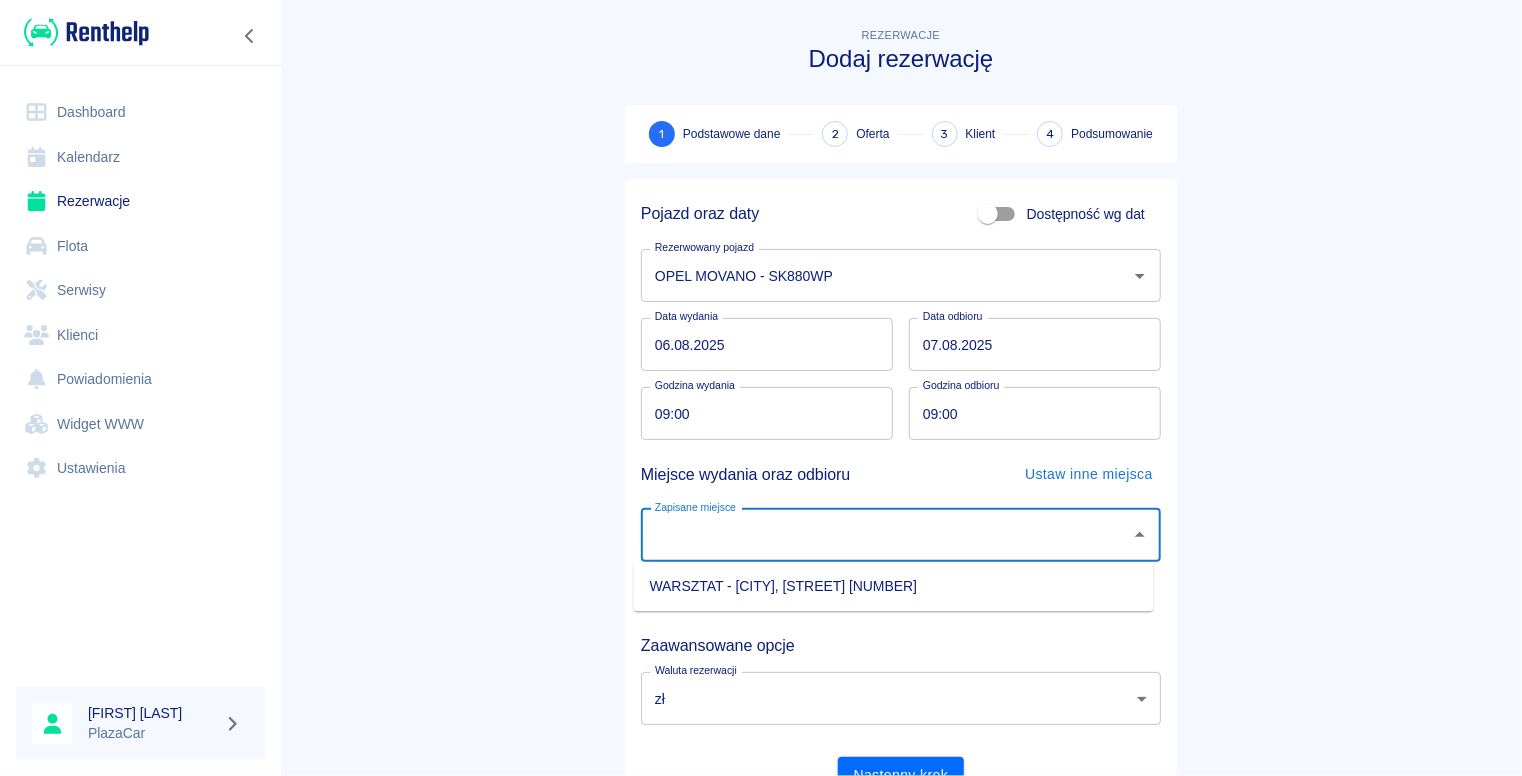 click on "WARSZTAT - [CITY], [STREET] [NUMBER]" at bounding box center (894, 586) 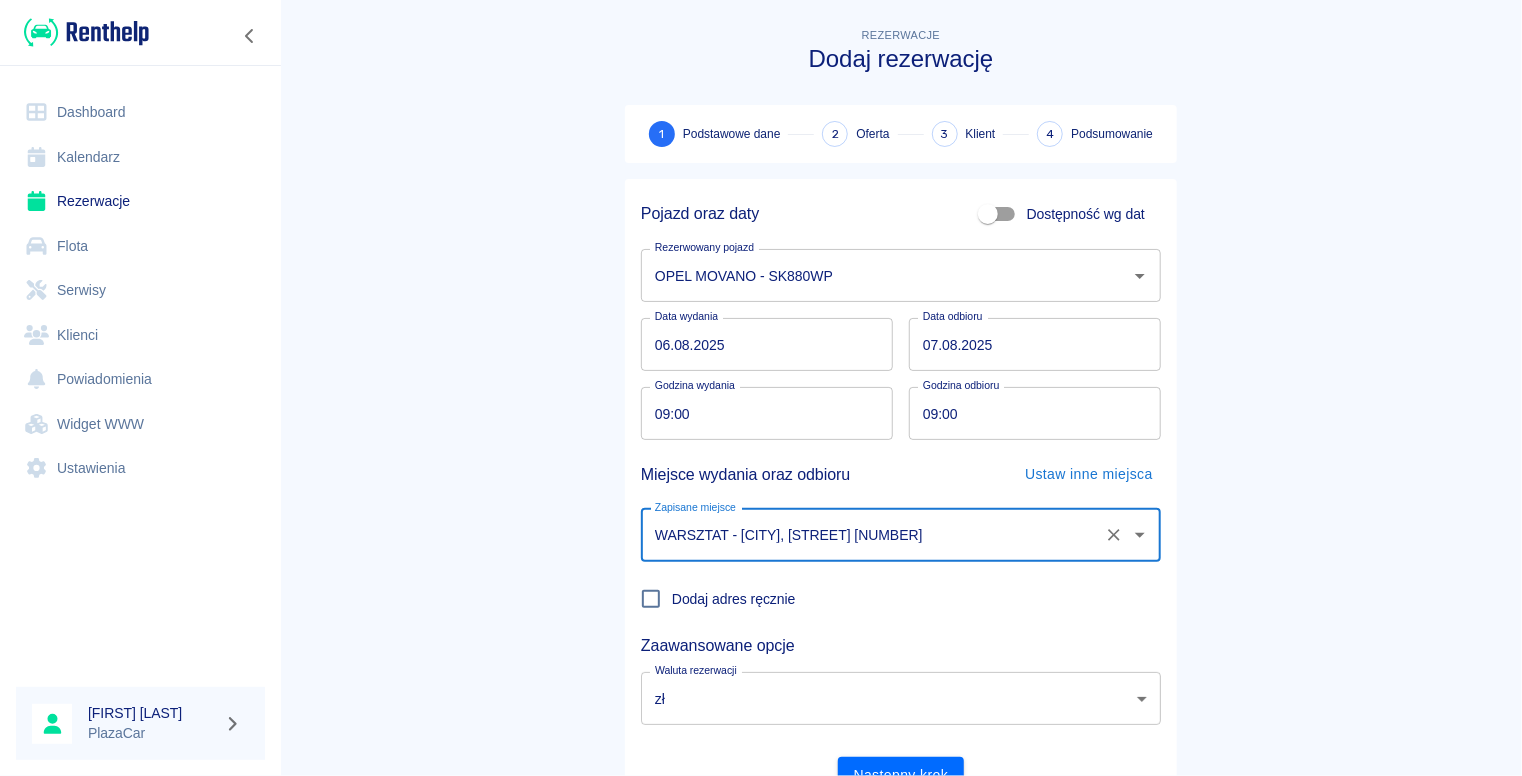 scroll, scrollTop: 92, scrollLeft: 0, axis: vertical 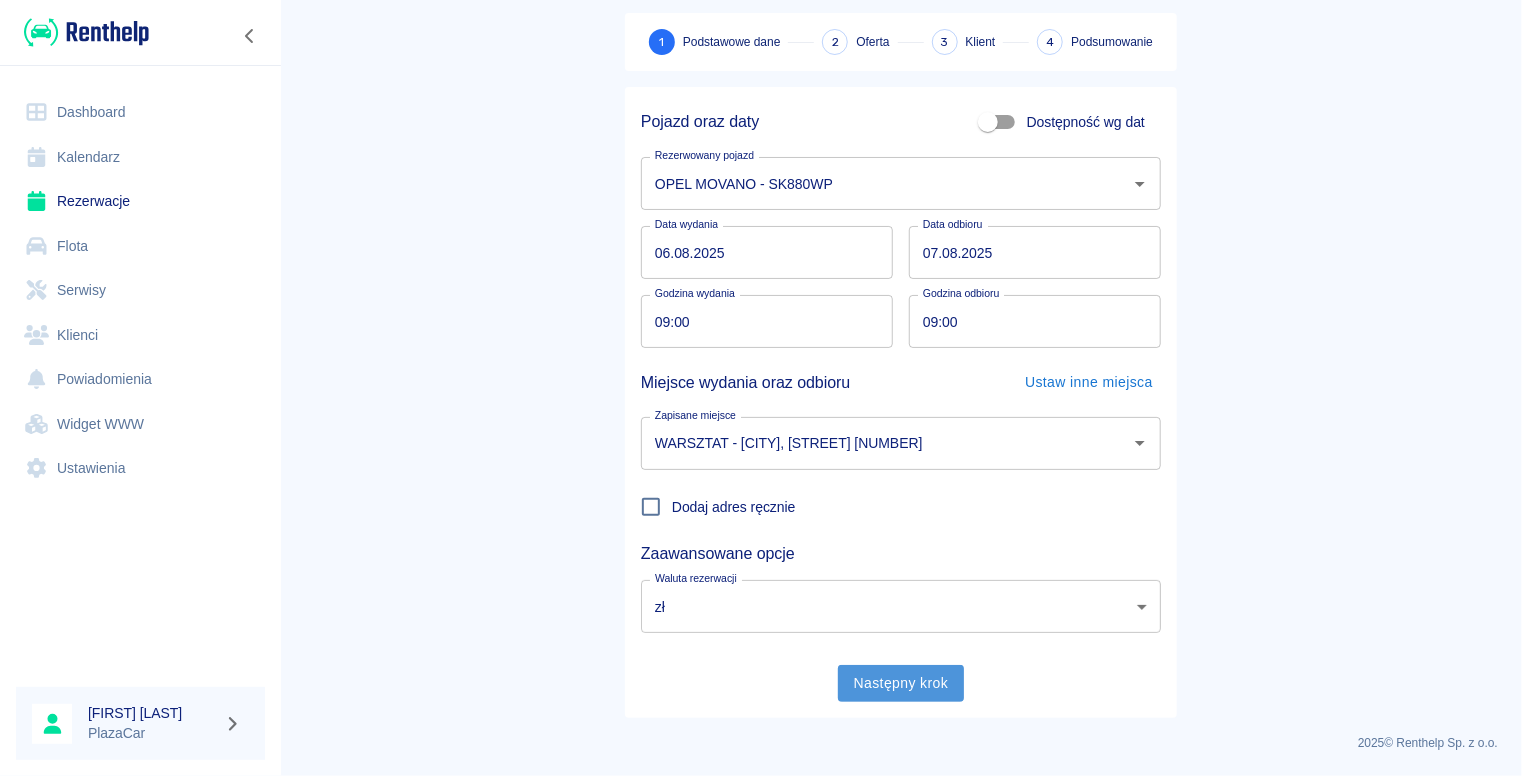 click on "Następny krok" at bounding box center (901, 683) 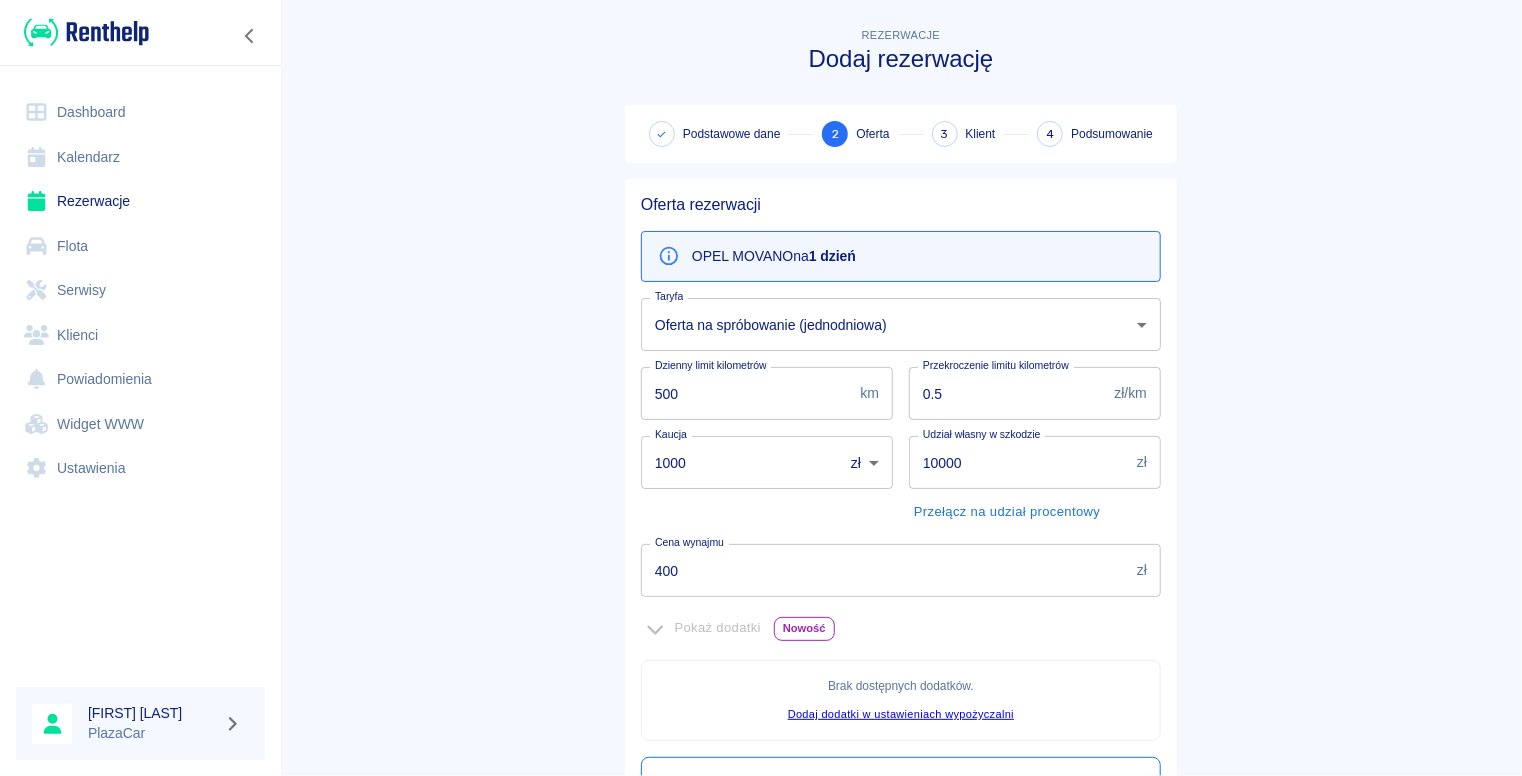 scroll, scrollTop: 377, scrollLeft: 0, axis: vertical 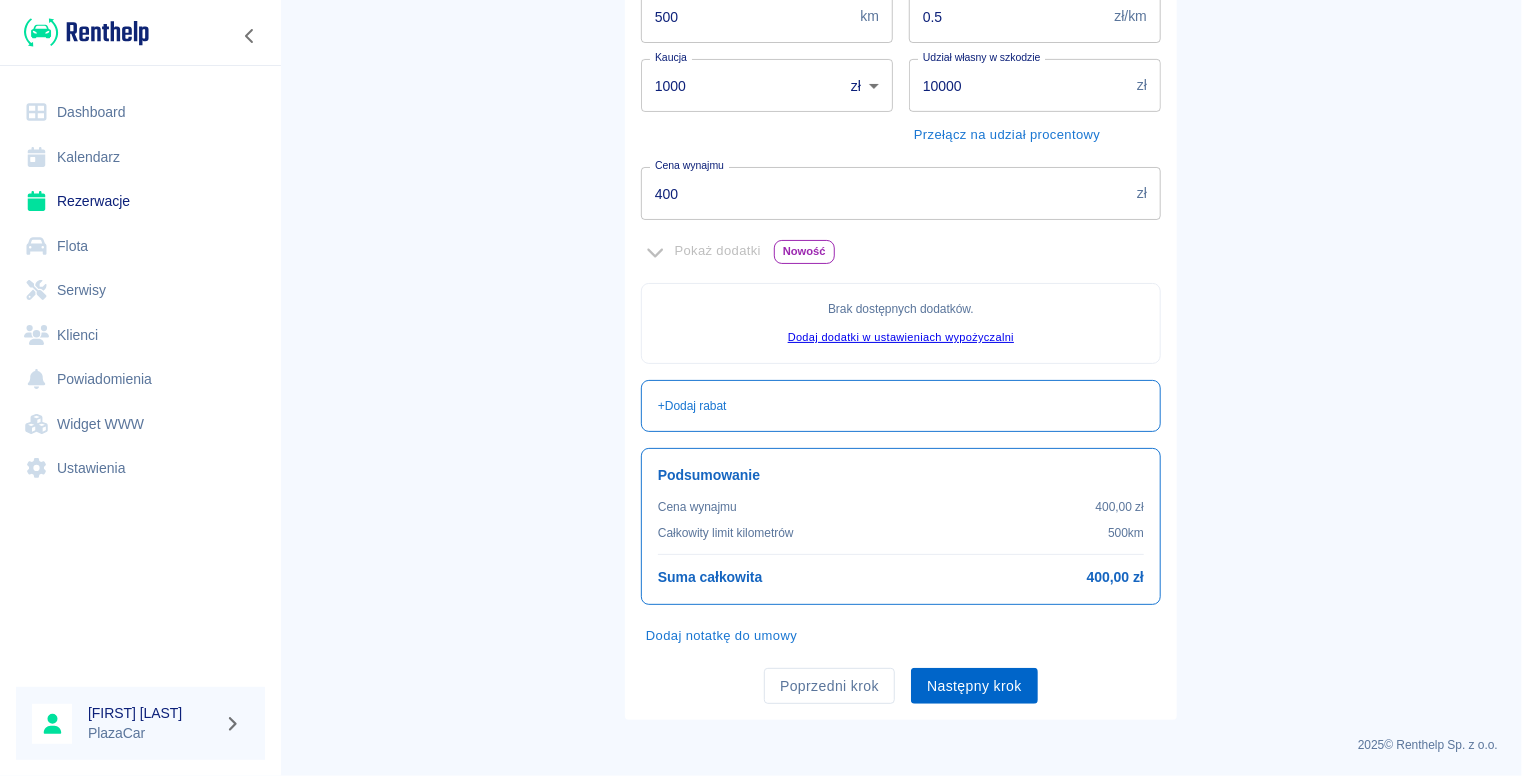 click on "Następny krok" at bounding box center (974, 686) 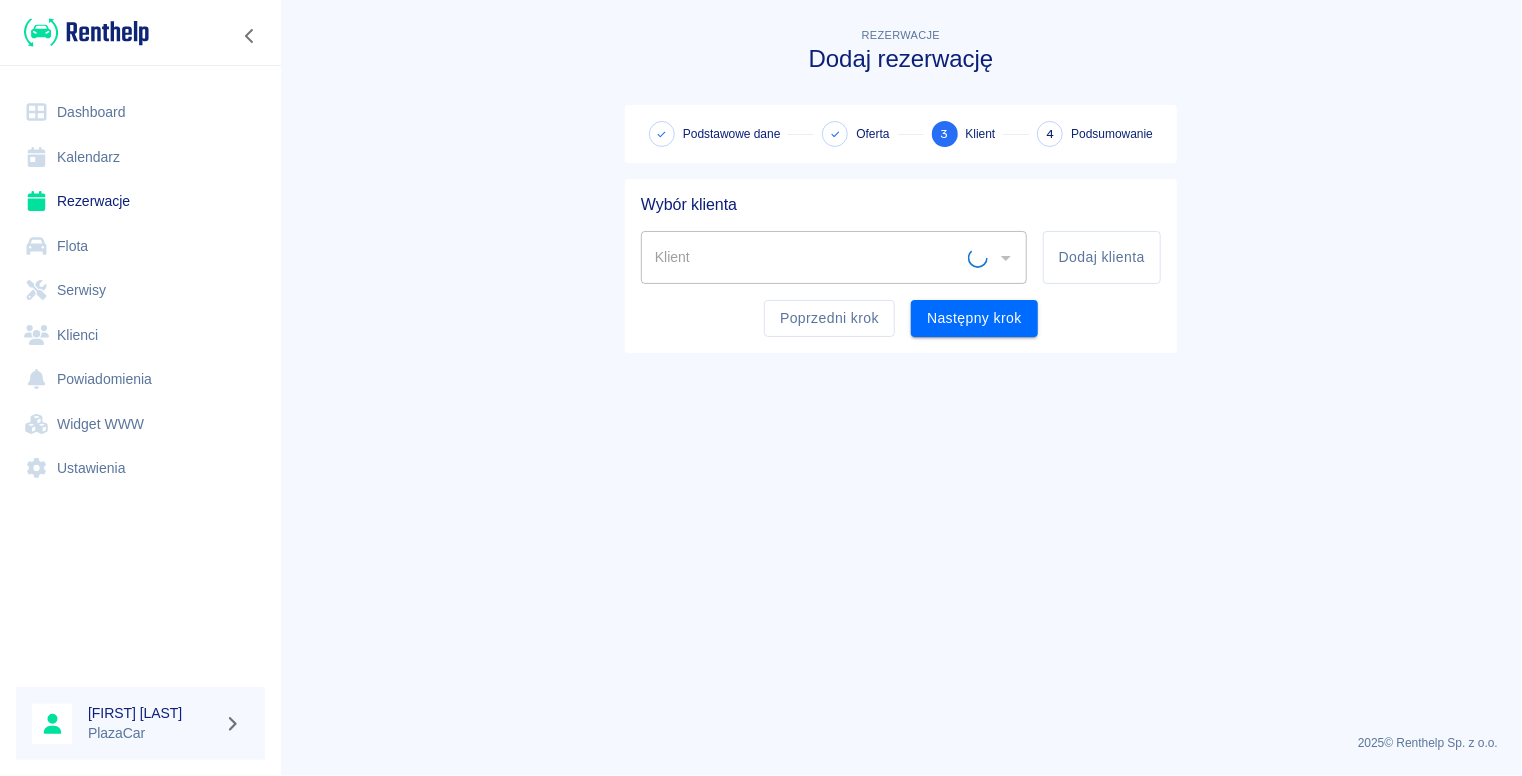 scroll, scrollTop: 0, scrollLeft: 0, axis: both 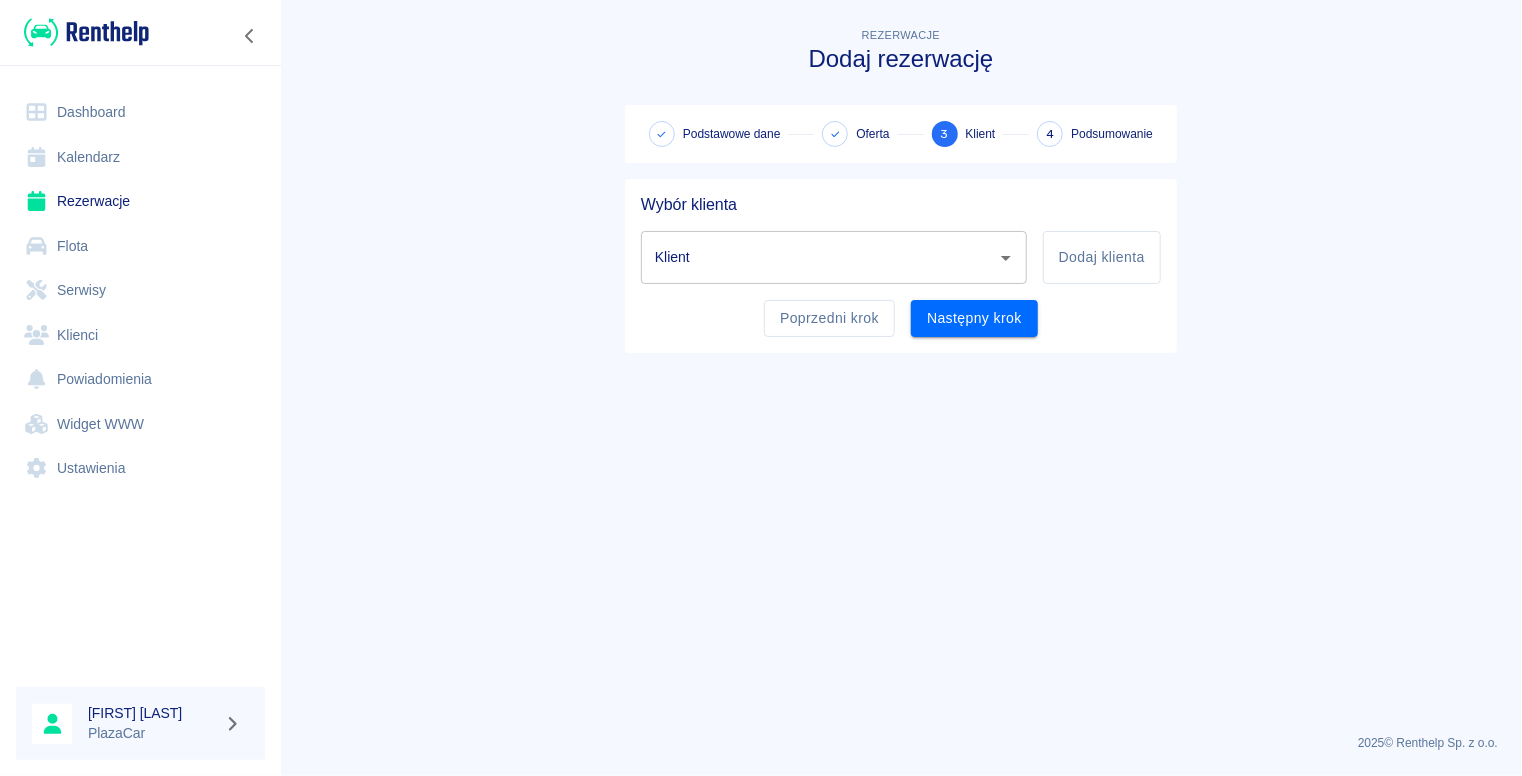 click on "Klient" at bounding box center (819, 257) 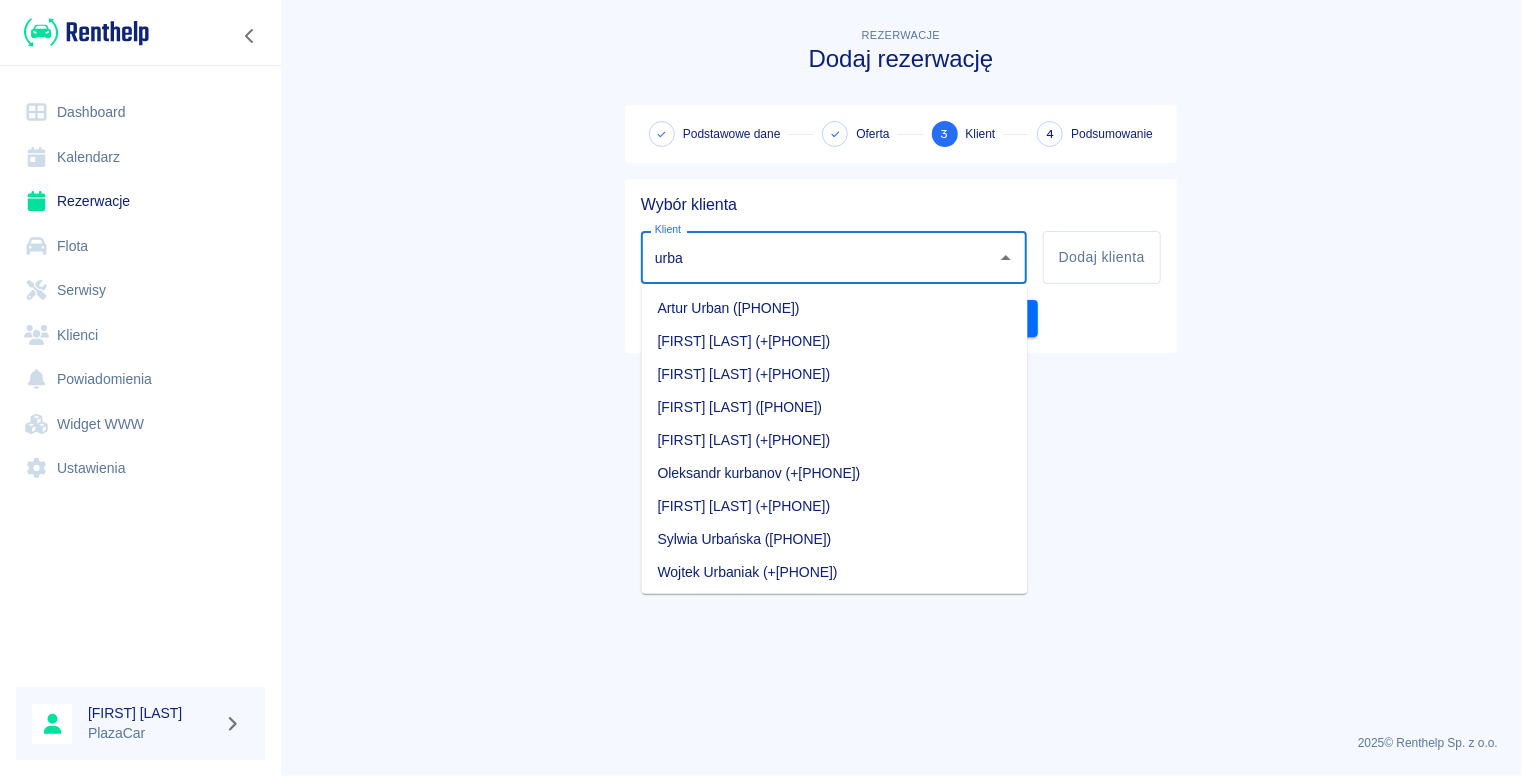 click on "Artur Urban ([PHONE])" at bounding box center [835, 308] 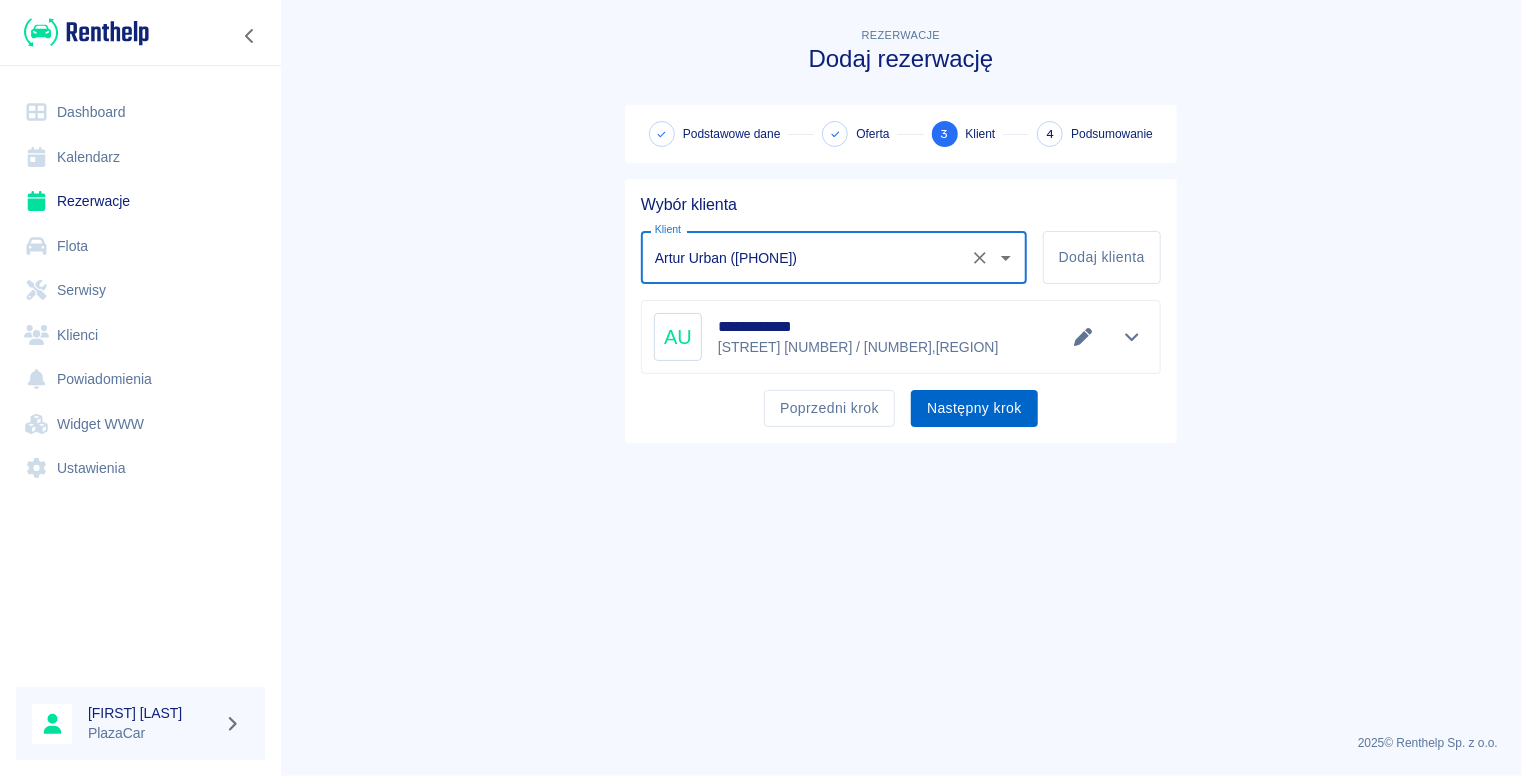 type on "Artur Urban ([PHONE])" 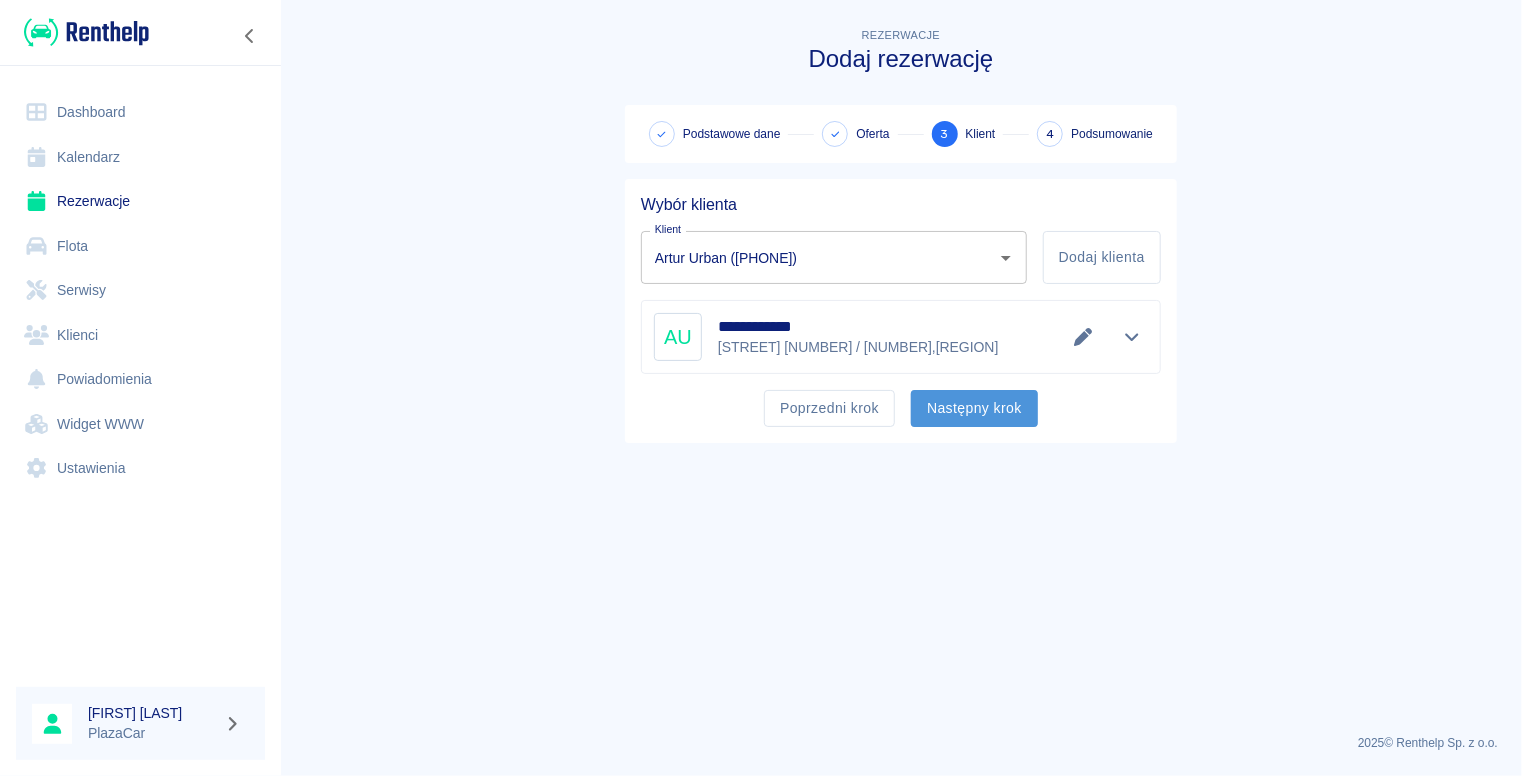 click on "Następny krok" at bounding box center (974, 408) 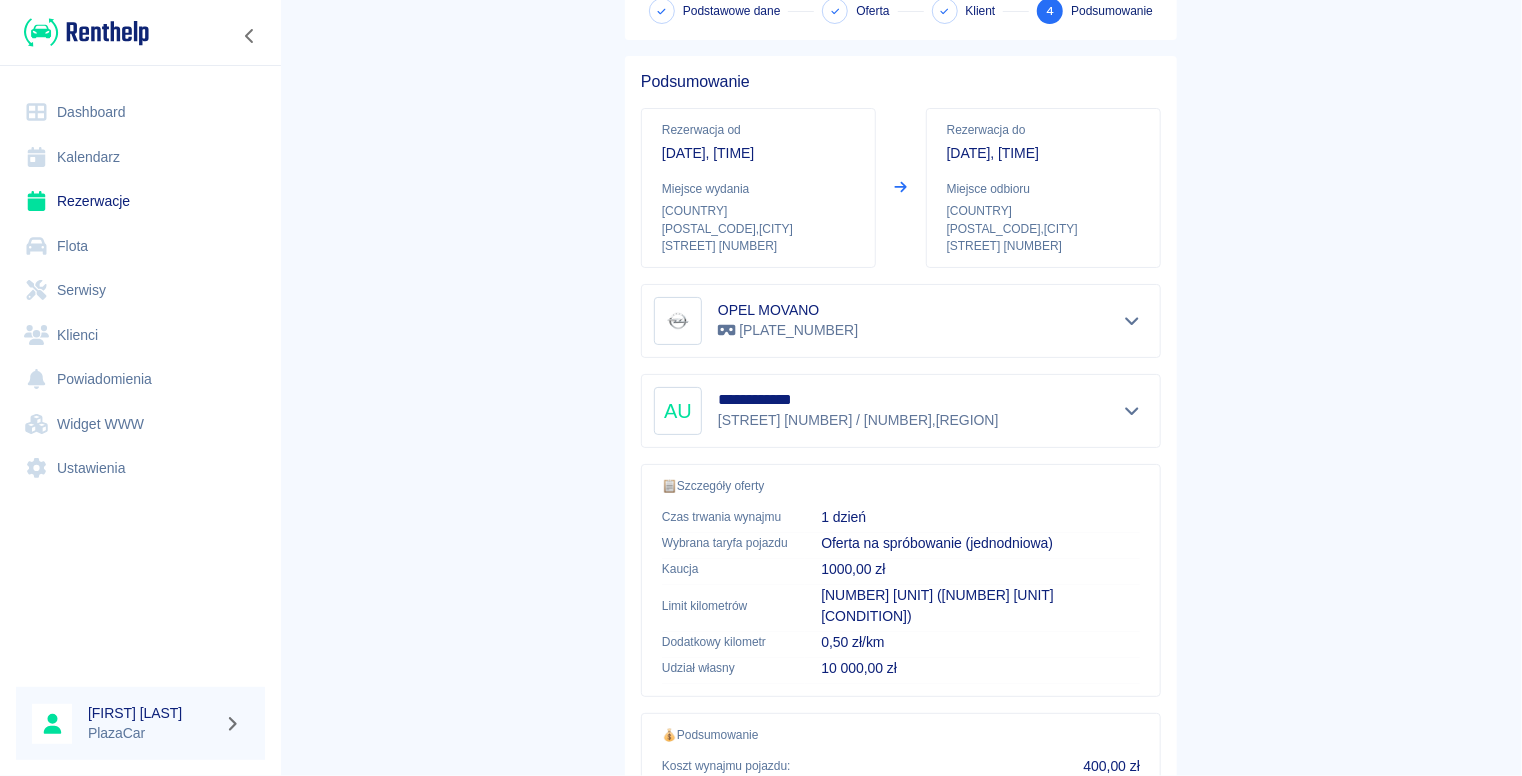 scroll, scrollTop: 300, scrollLeft: 0, axis: vertical 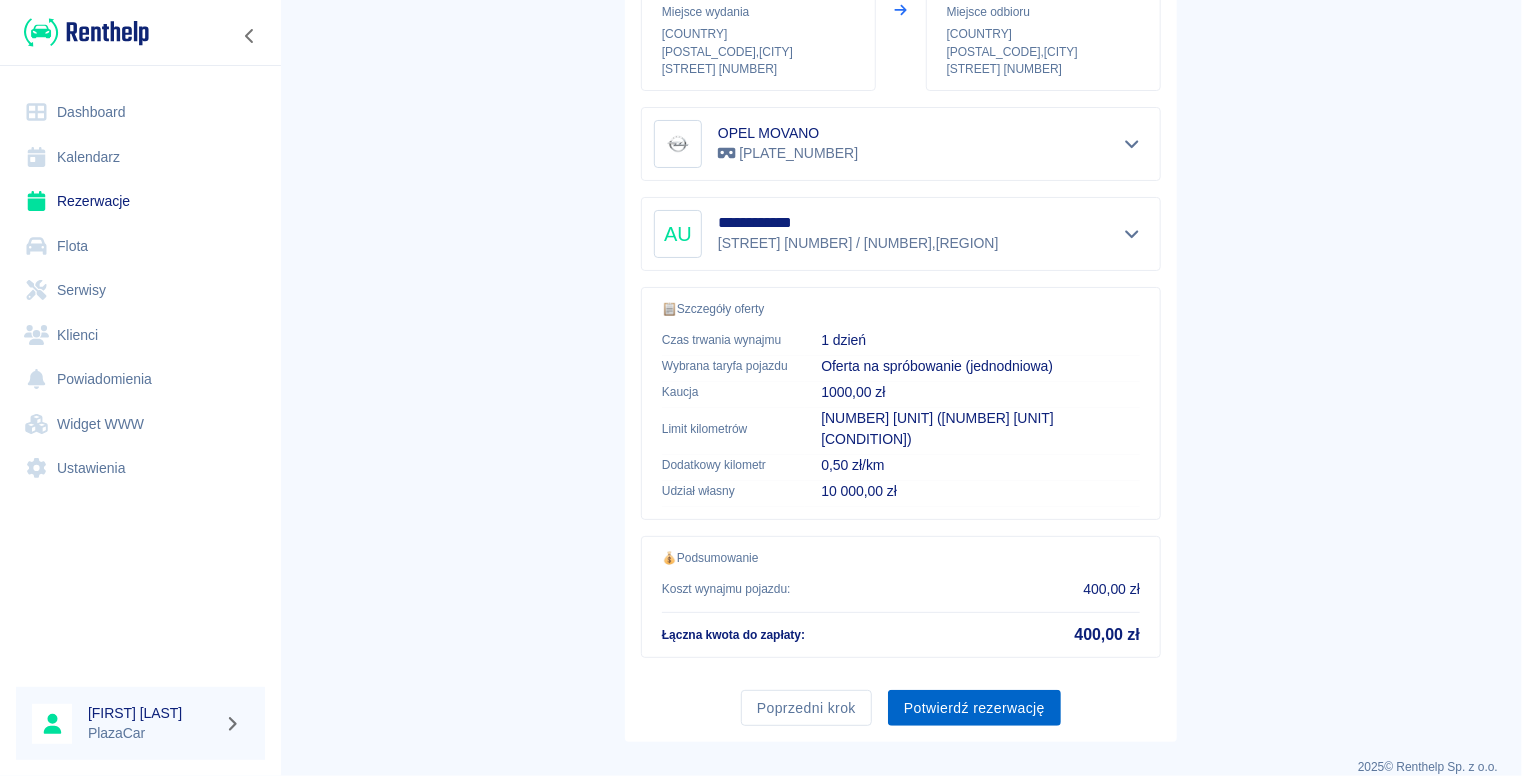 click on "Potwierdź rezerwację" at bounding box center [974, 708] 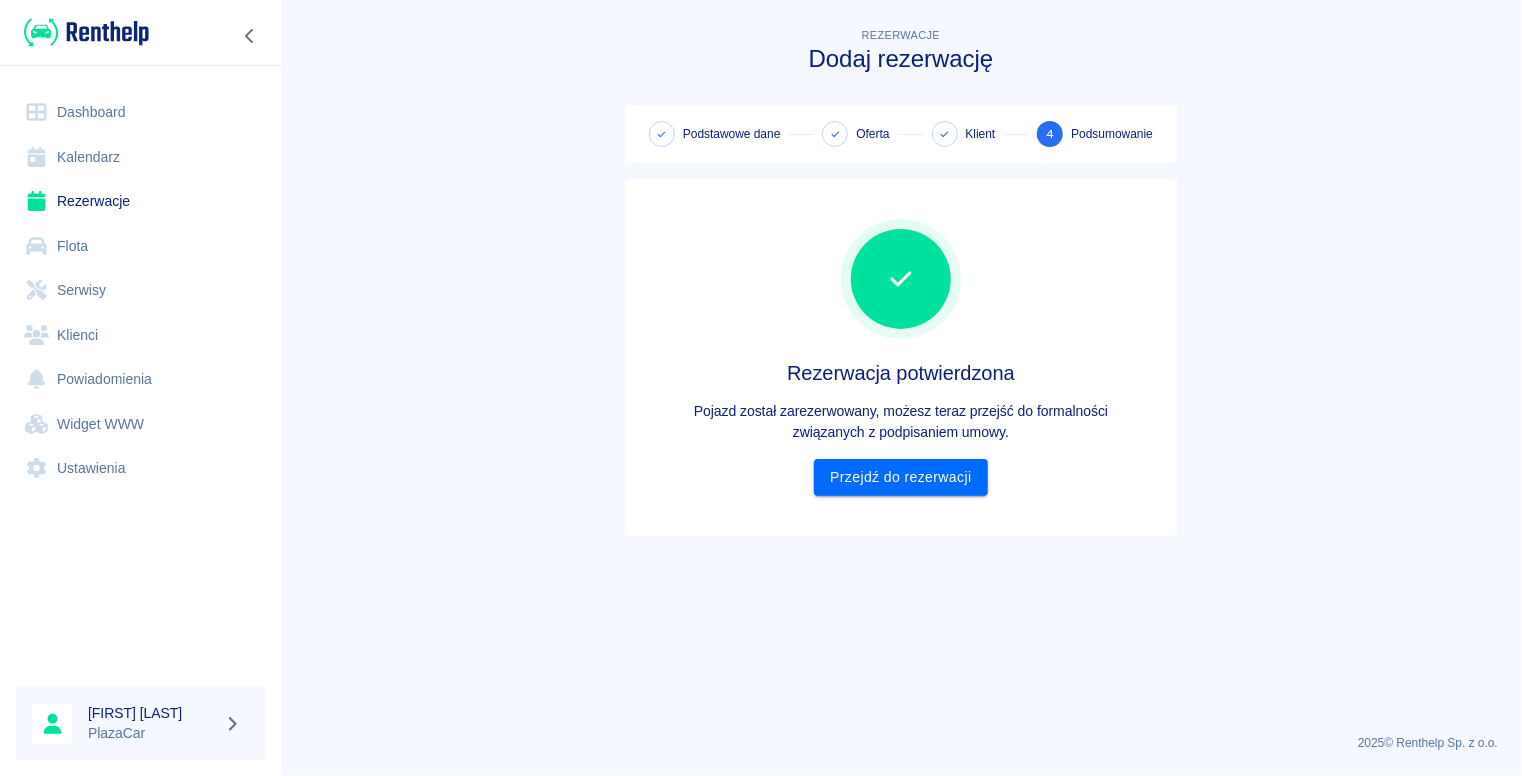 scroll, scrollTop: 0, scrollLeft: 0, axis: both 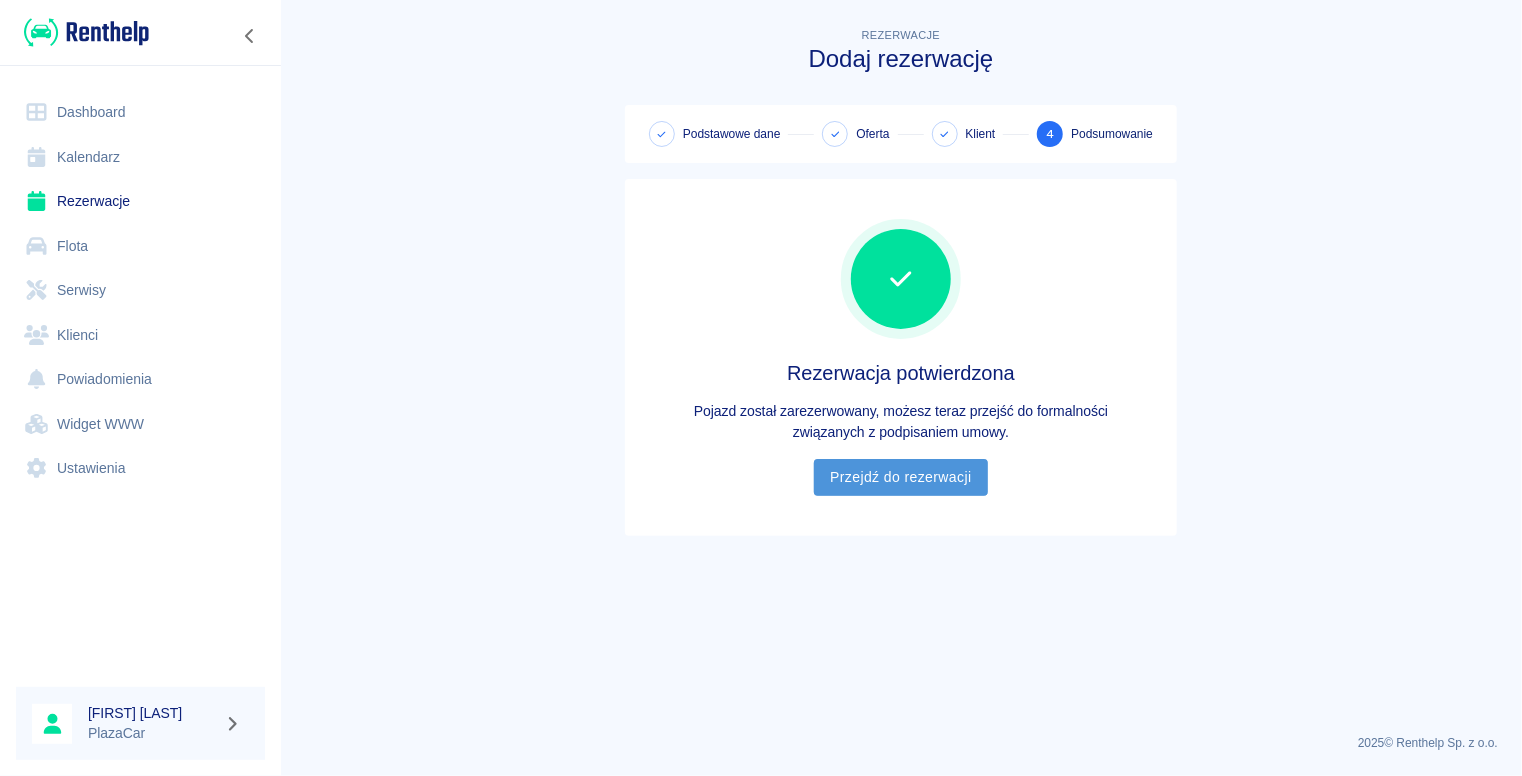 click on "Przejdź do rezerwacji" at bounding box center (900, 477) 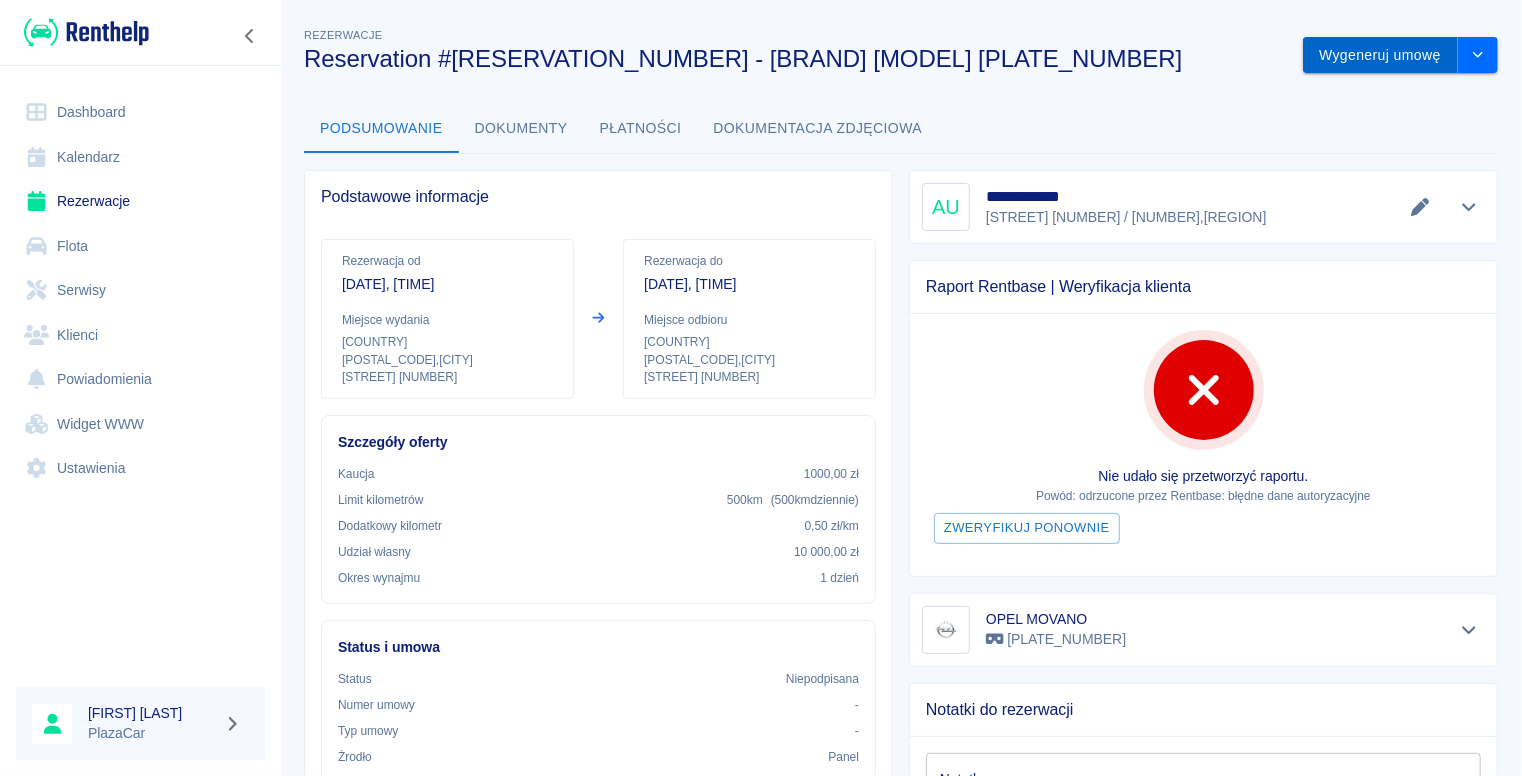 click on "Wygeneruj umowę" at bounding box center [1380, 55] 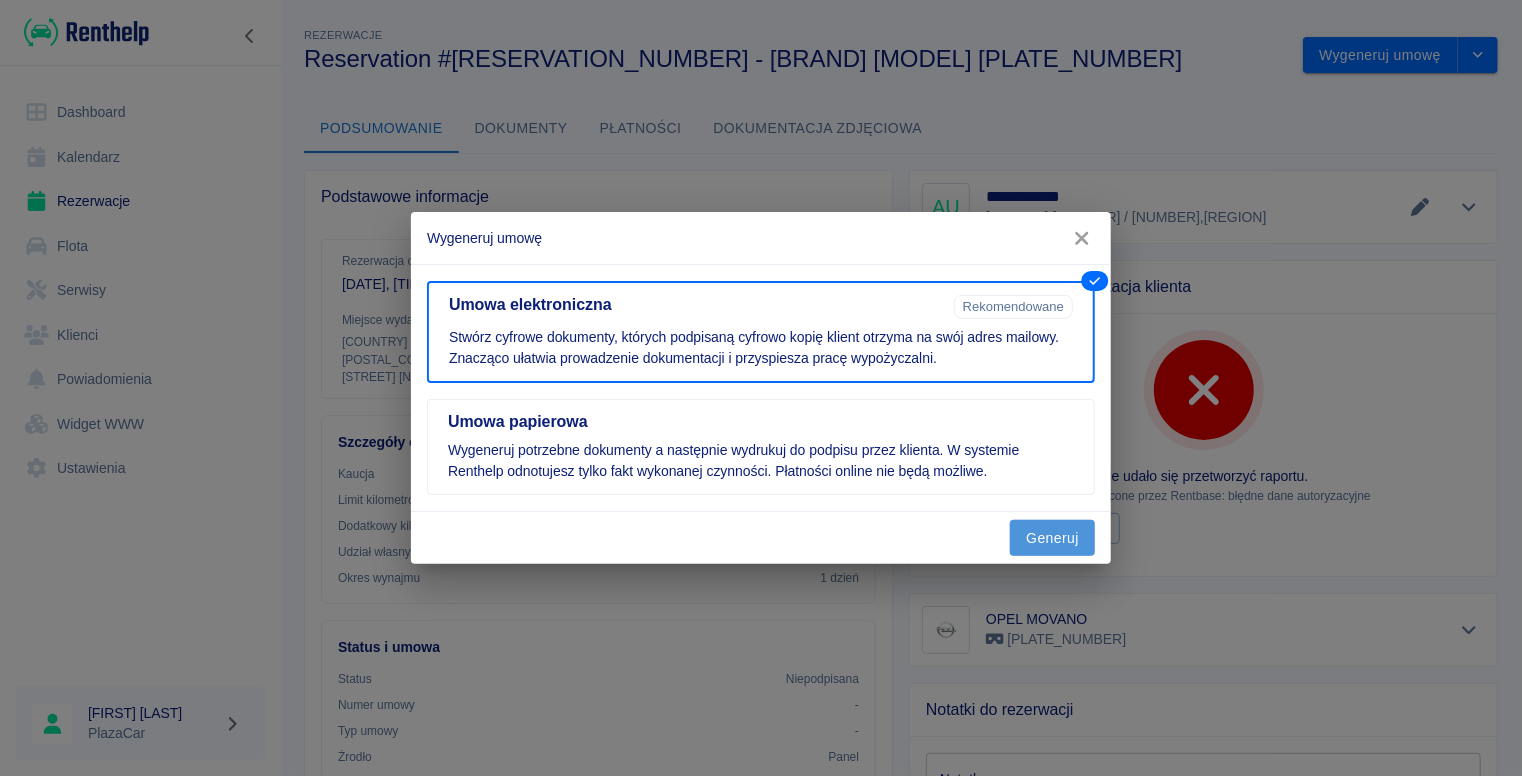 click on "Generuj" at bounding box center (1052, 538) 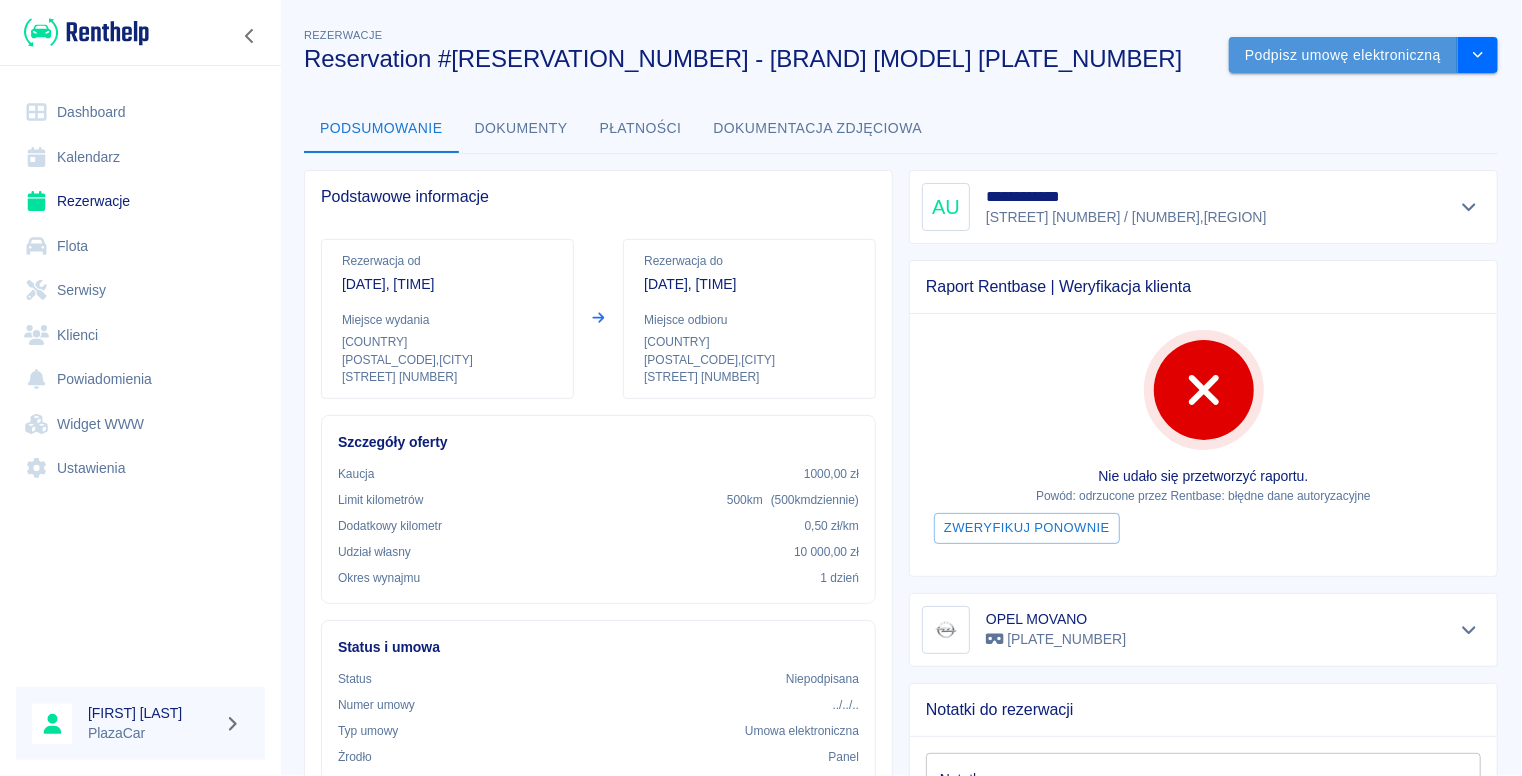 click on "Podpisz umowę elektroniczną" at bounding box center (1343, 55) 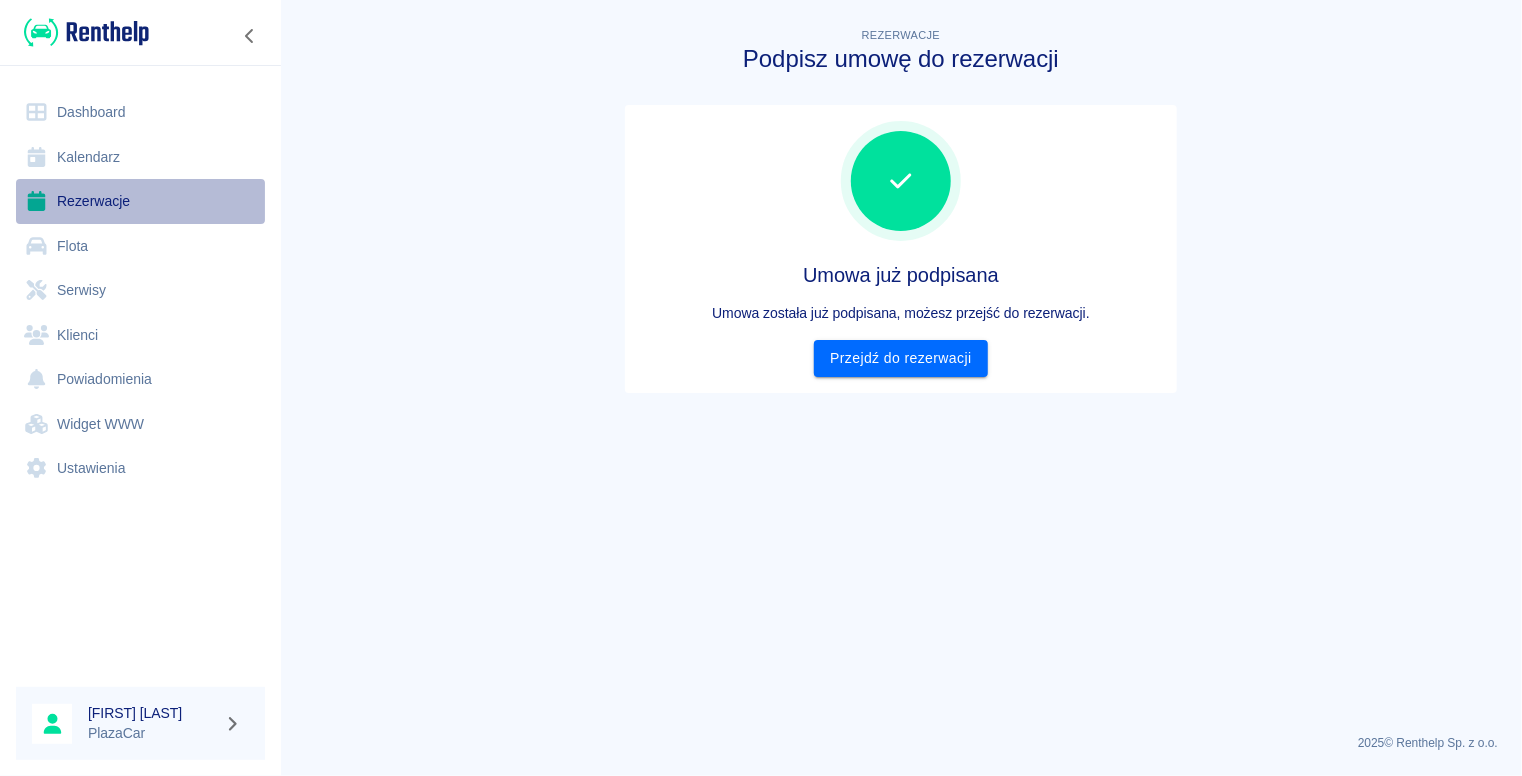 click on "Rezerwacje" at bounding box center [140, 201] 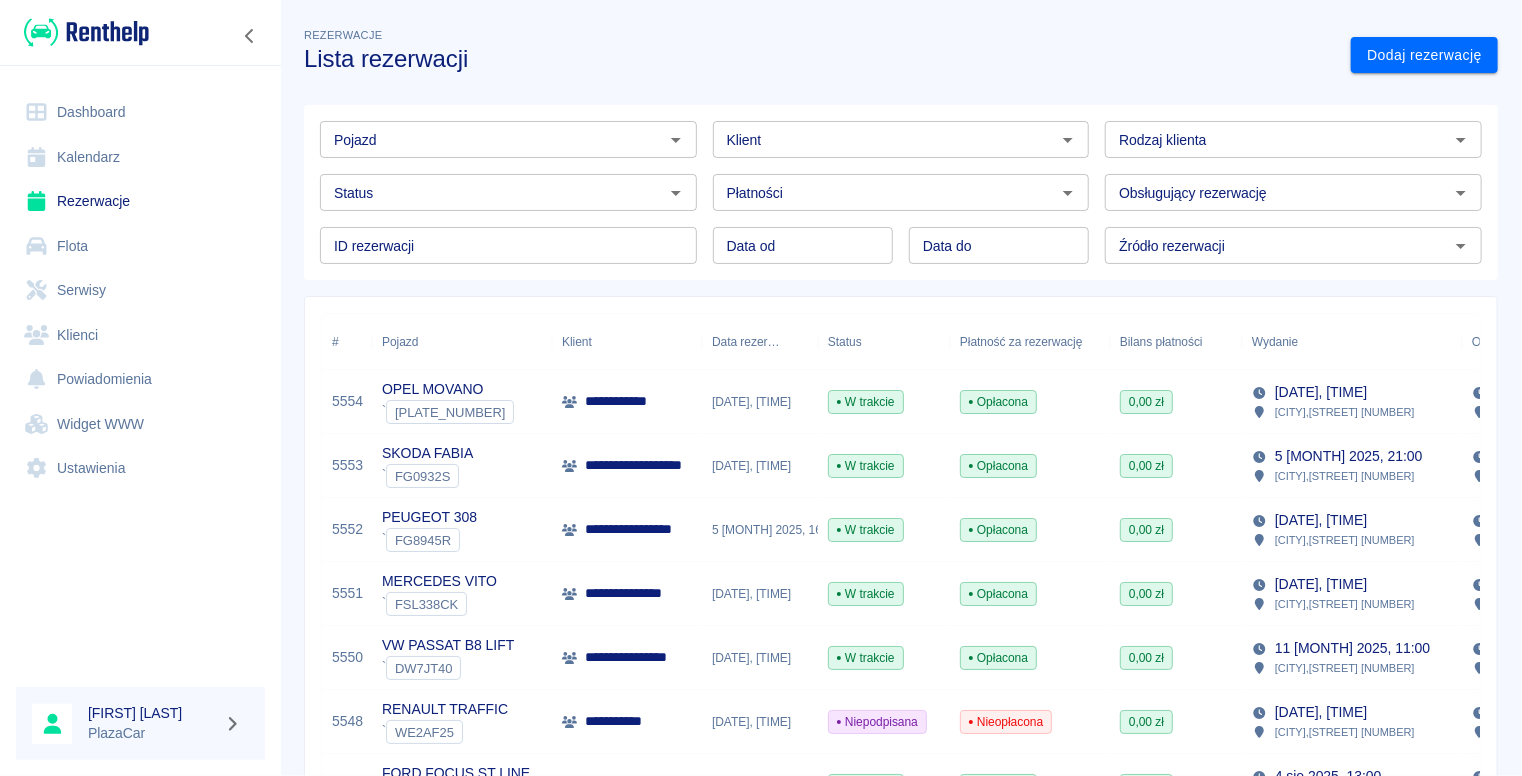 click on "[DATE], [TIME]" at bounding box center [760, 402] 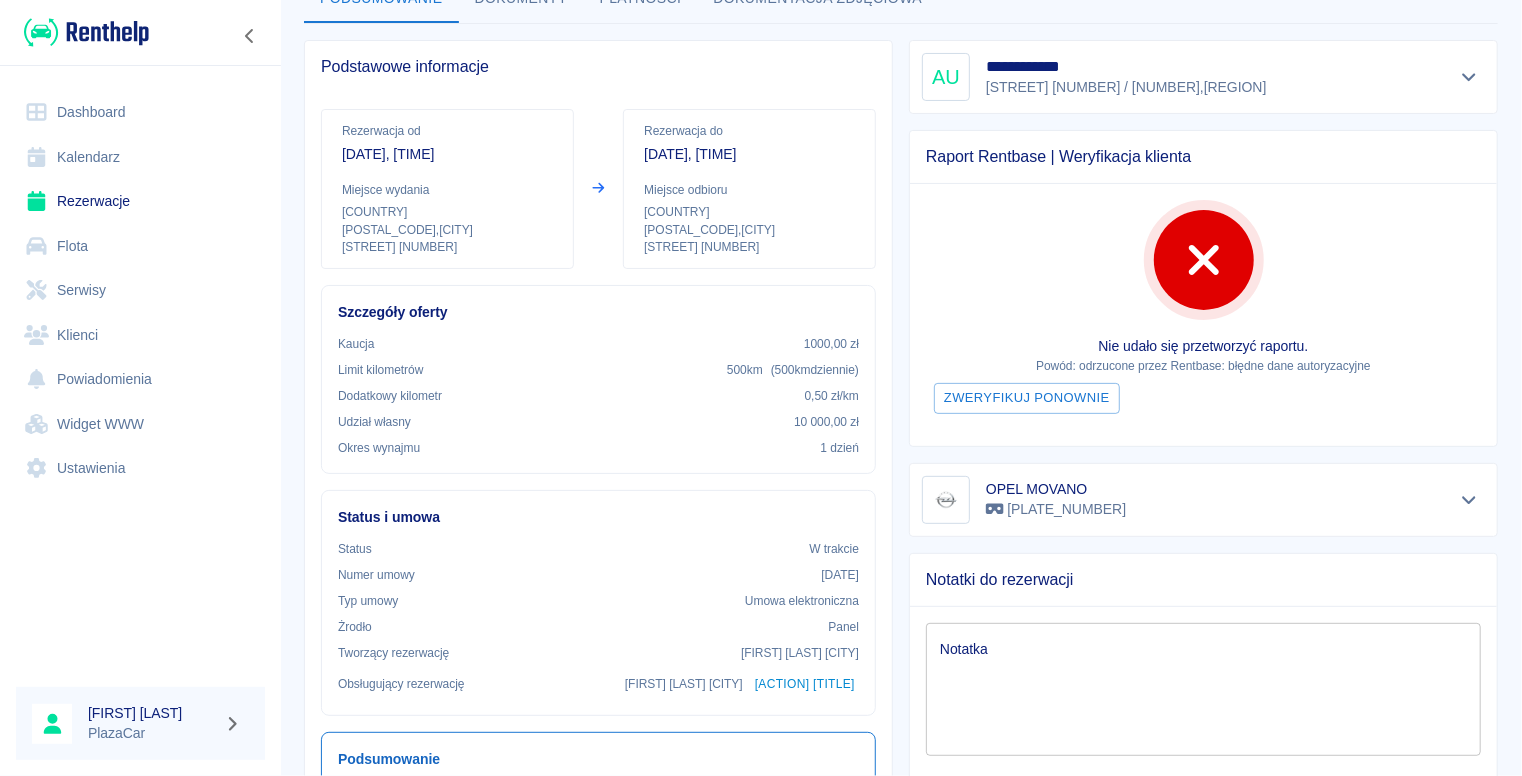 scroll, scrollTop: 0, scrollLeft: 0, axis: both 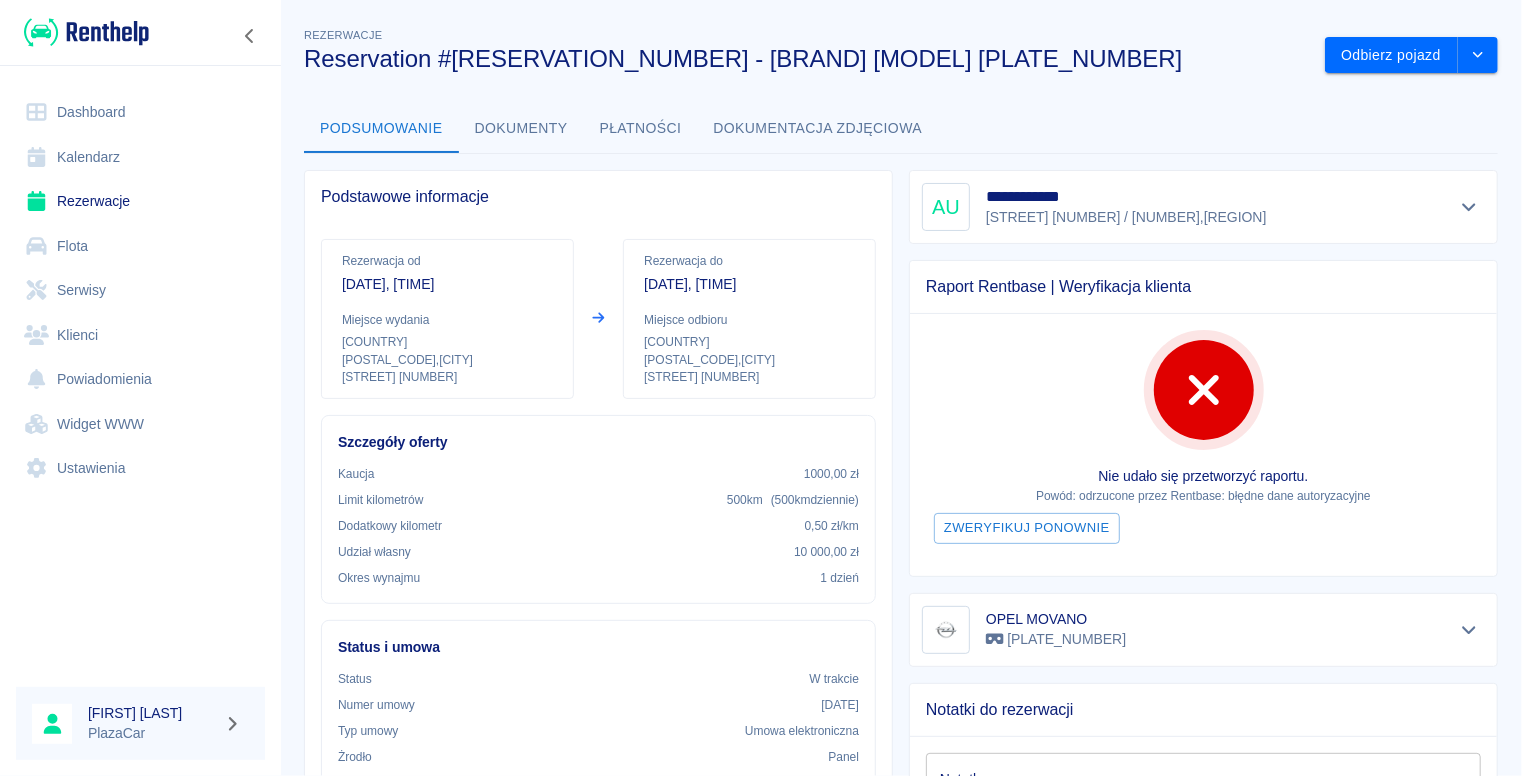 click on "Dokumenty" at bounding box center [521, 129] 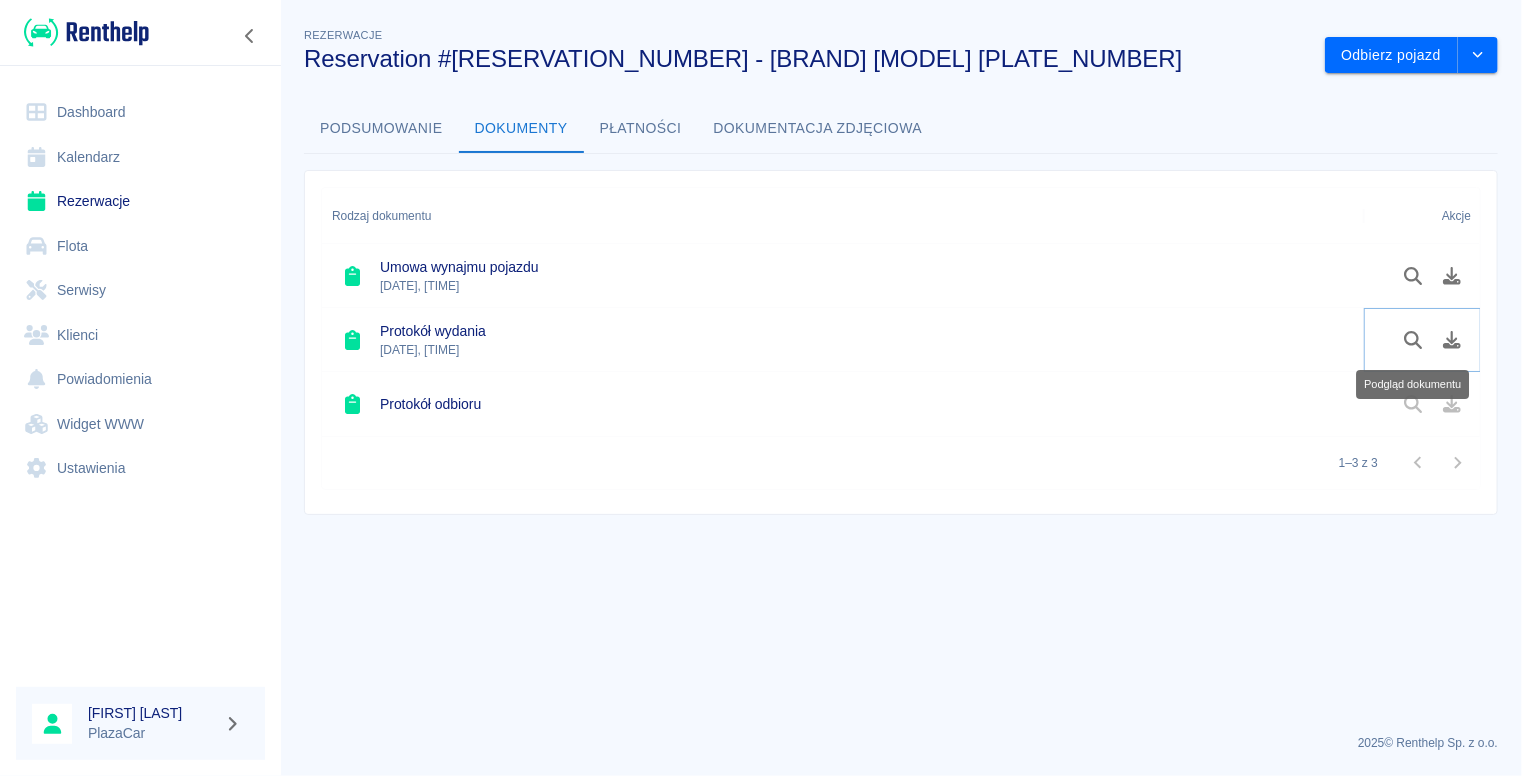 click 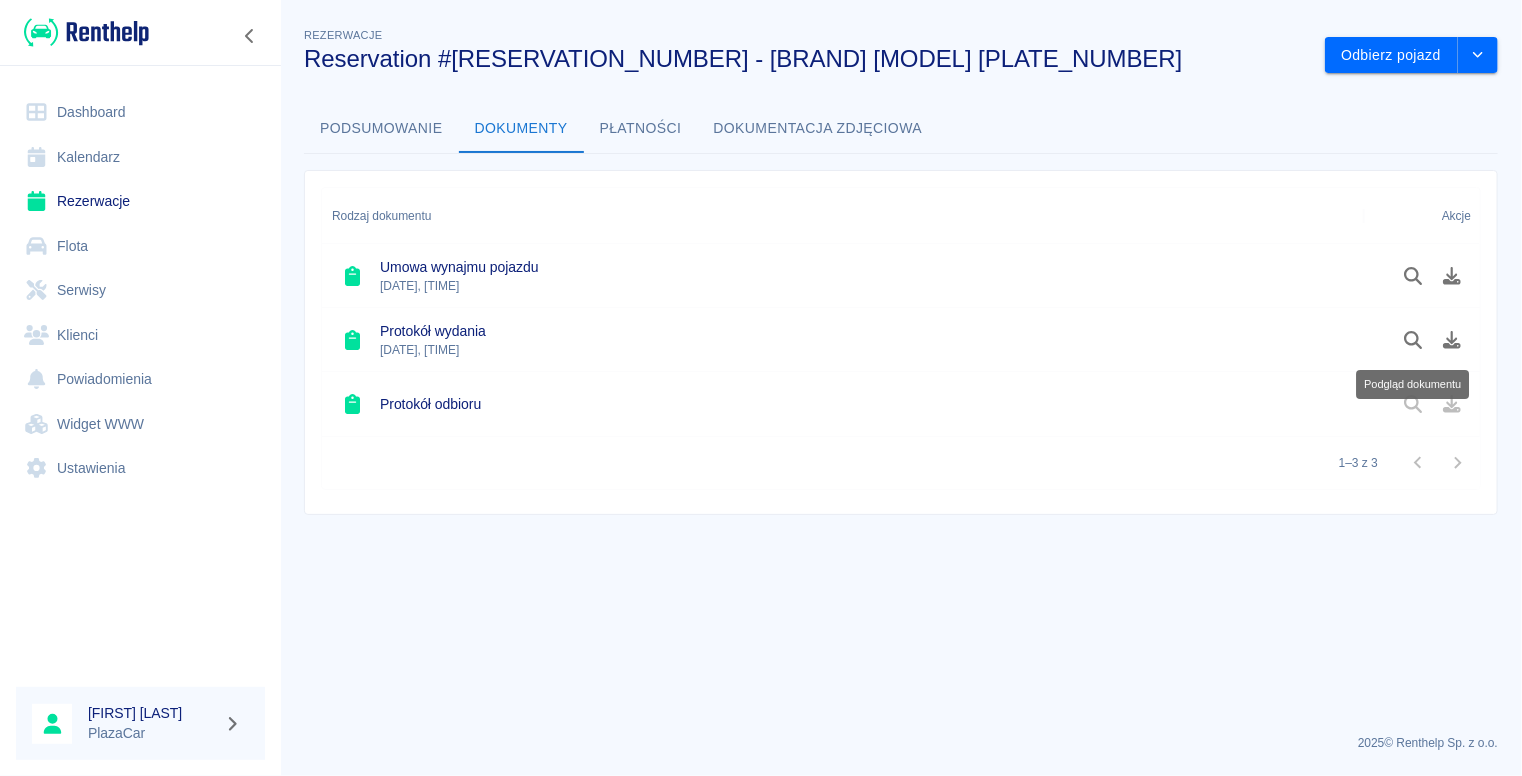 click on "Podgląd dokumentu" at bounding box center [1412, 378] 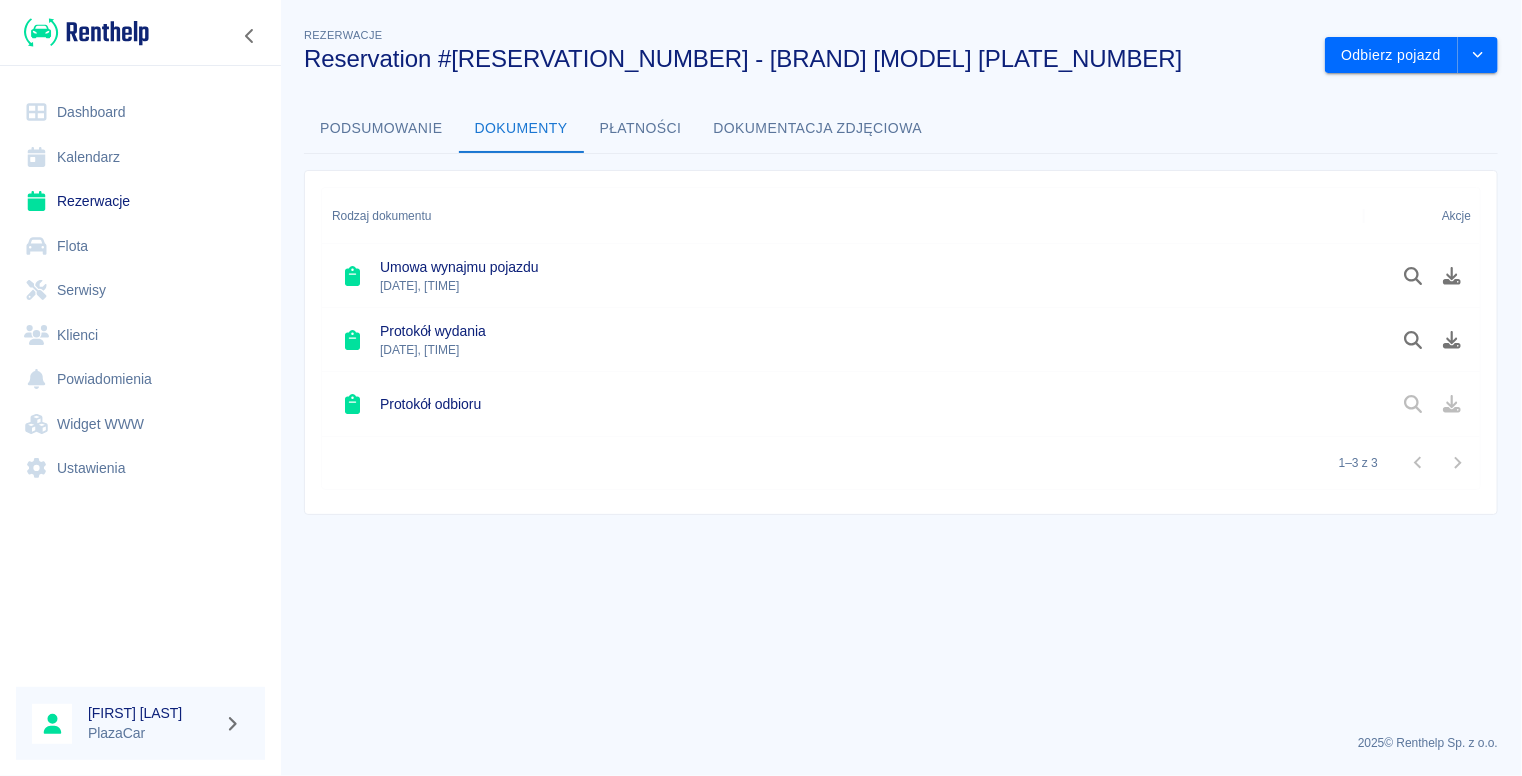 click at bounding box center [1432, 404] 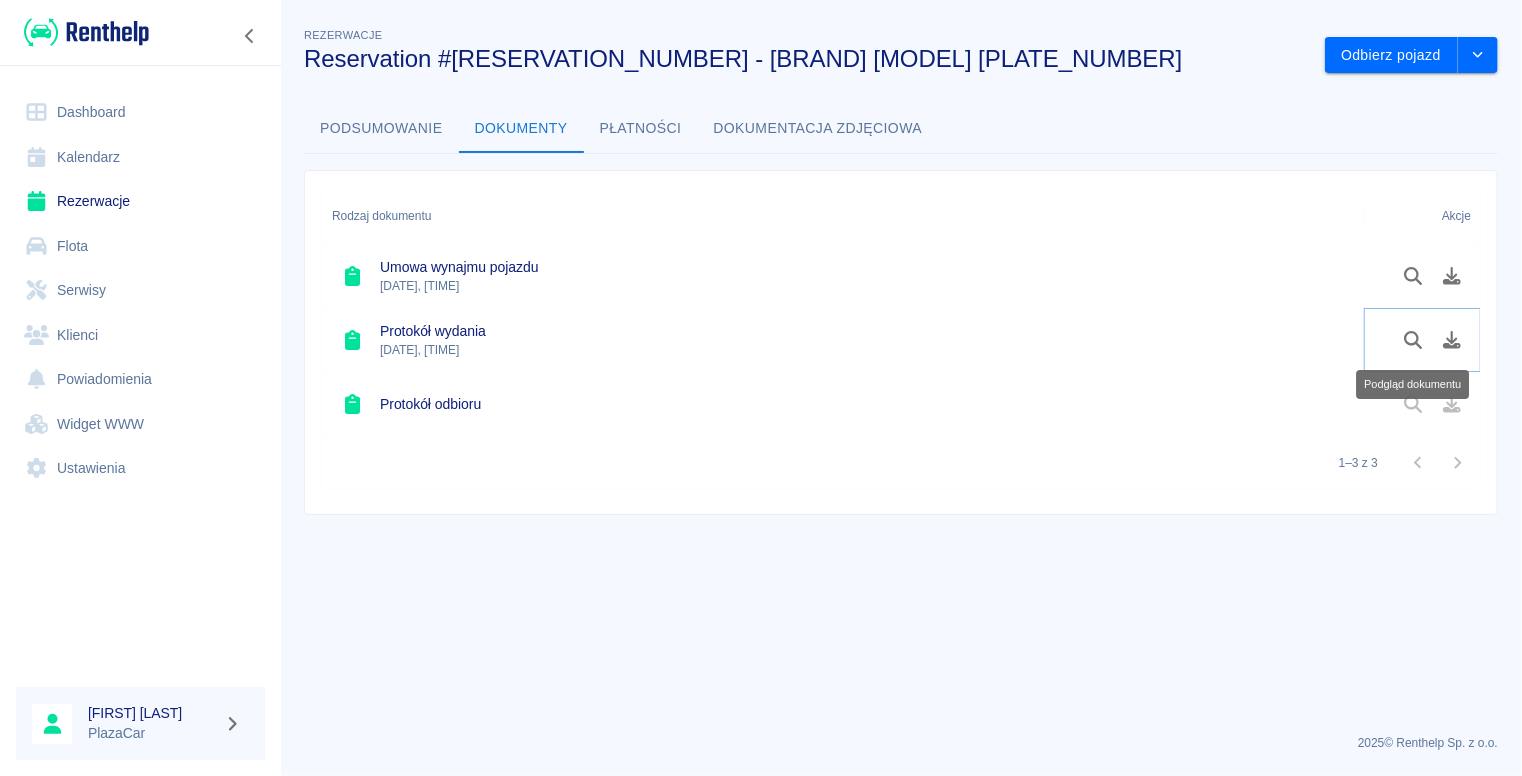 click 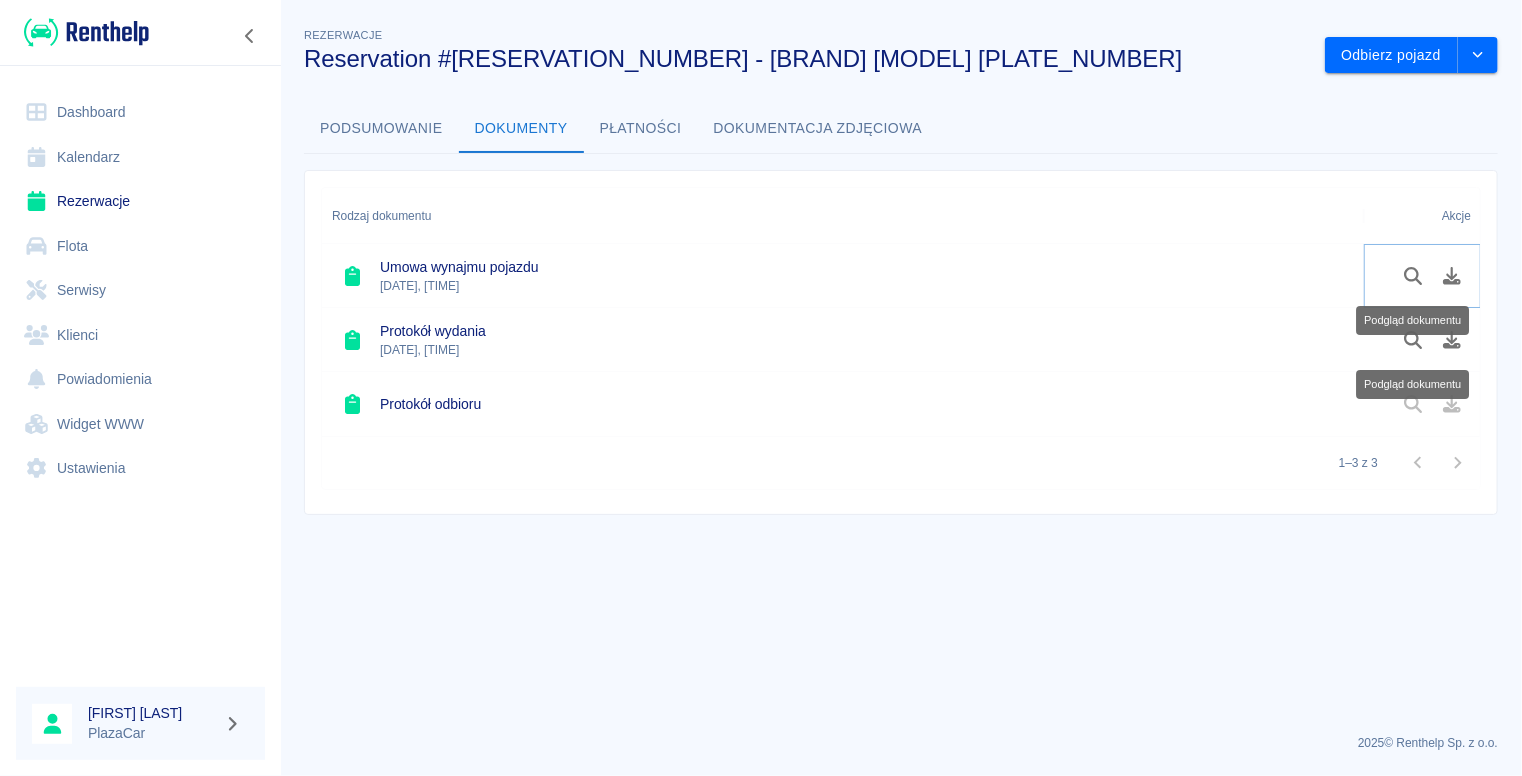 click 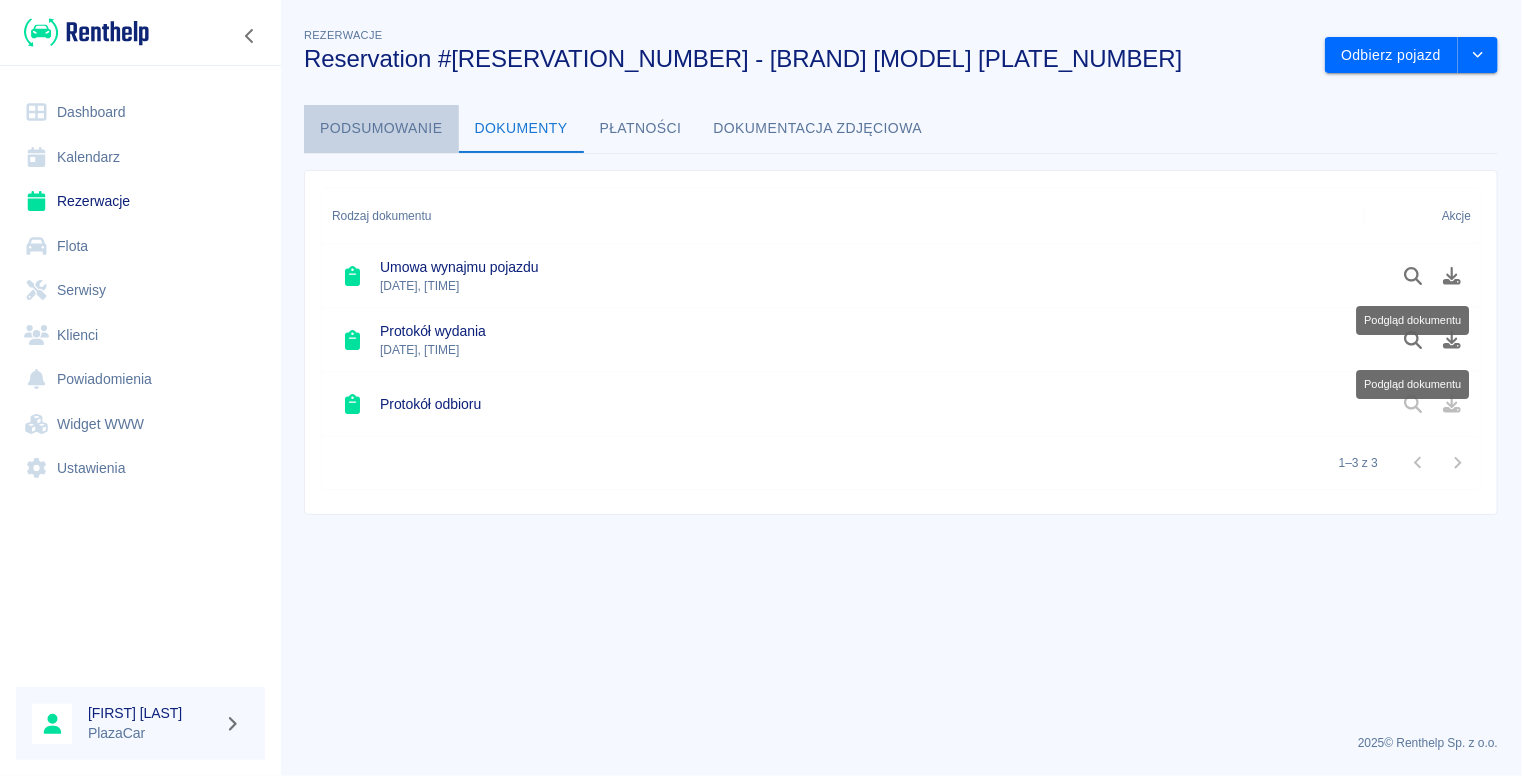 click on "Podsumowanie" at bounding box center [381, 129] 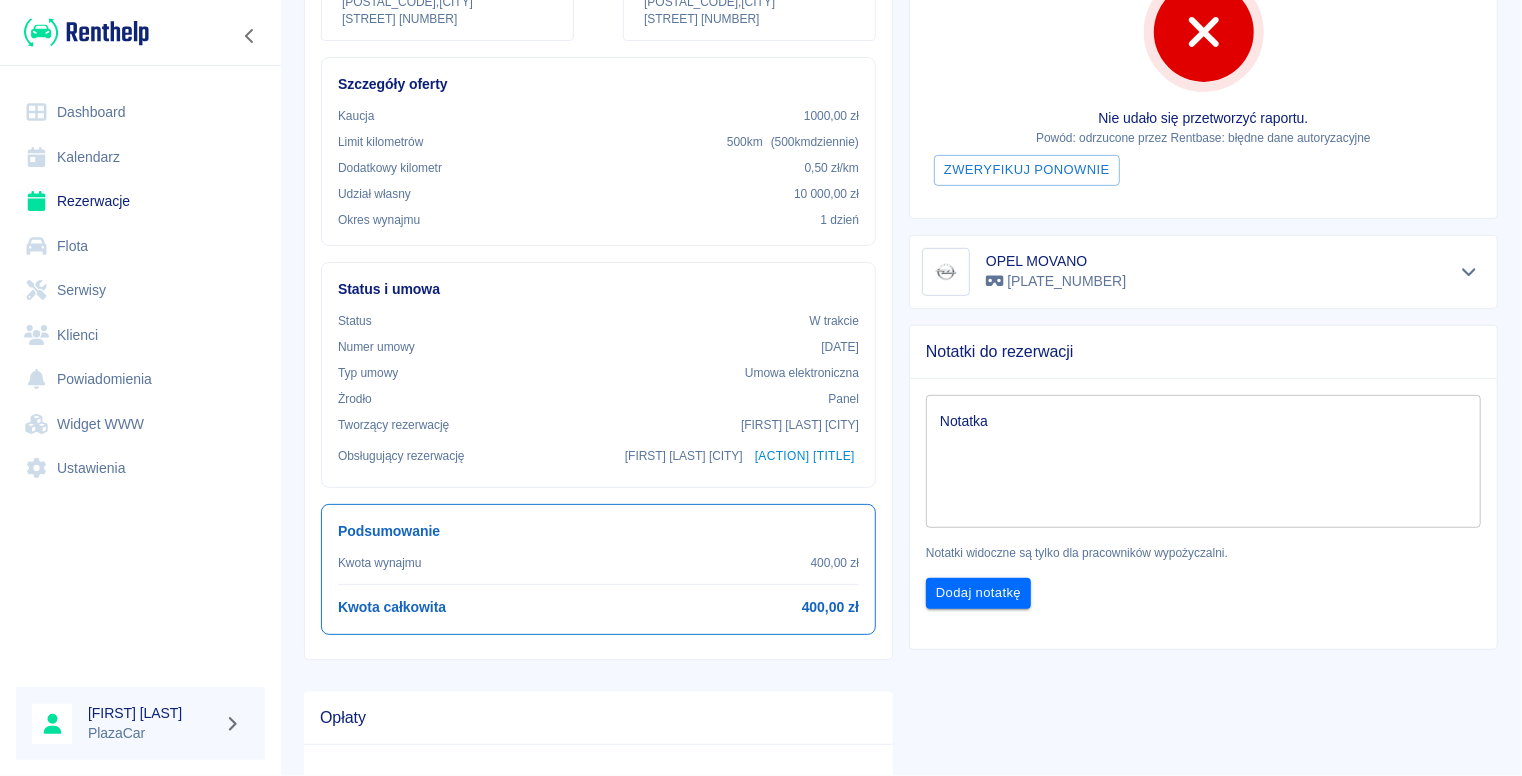 scroll, scrollTop: 300, scrollLeft: 0, axis: vertical 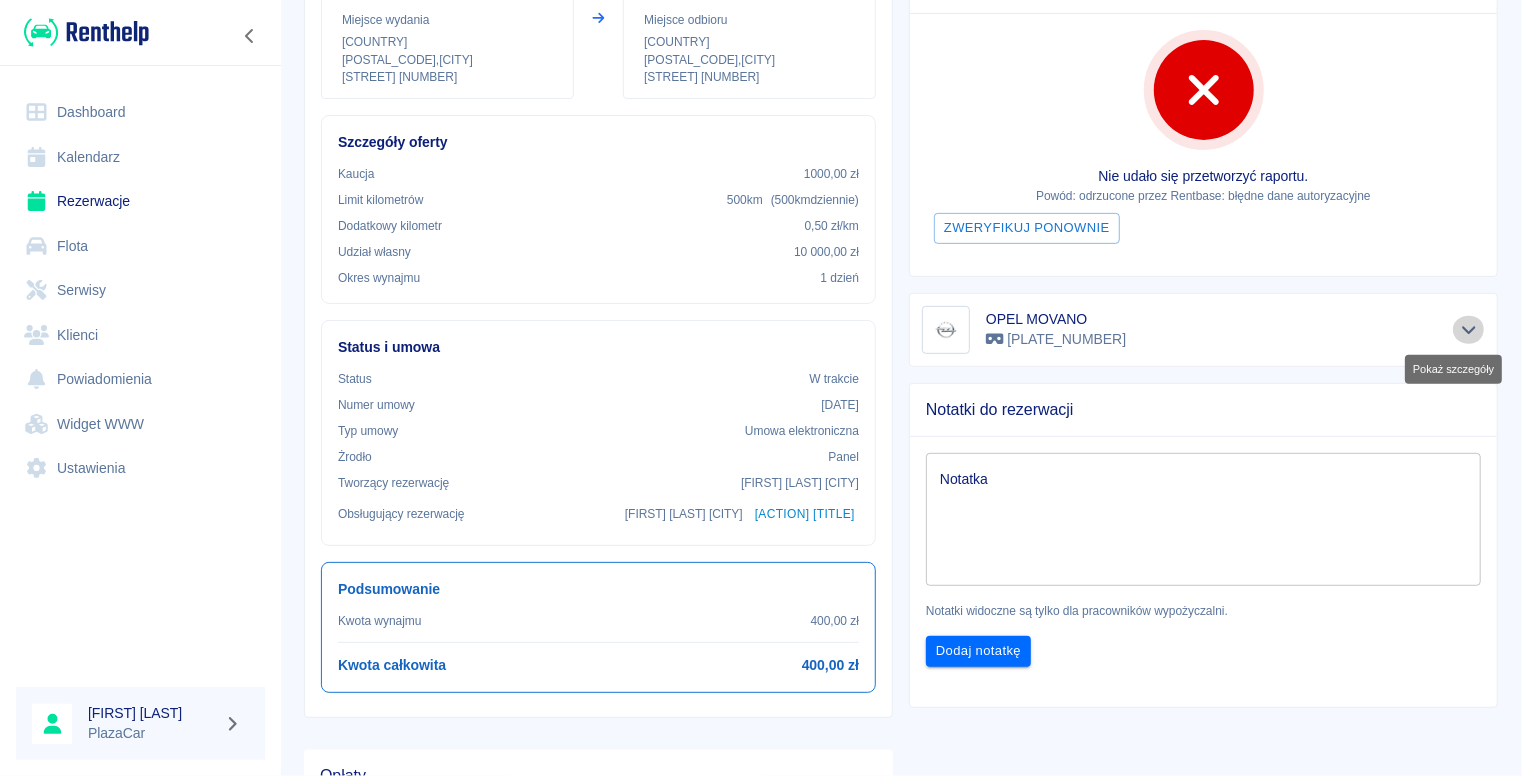 click 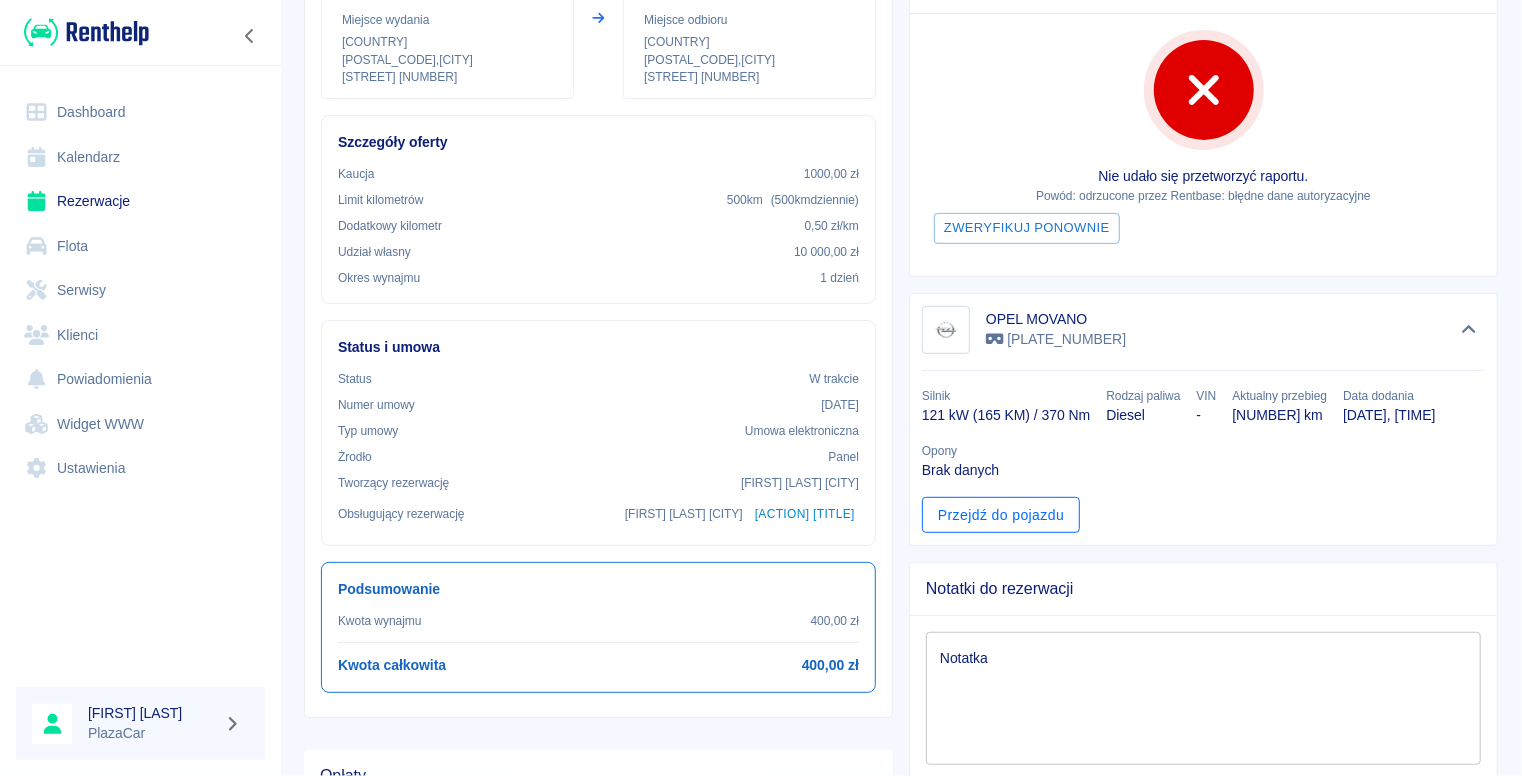 click on "Przejdź do pojazdu" at bounding box center (1001, 515) 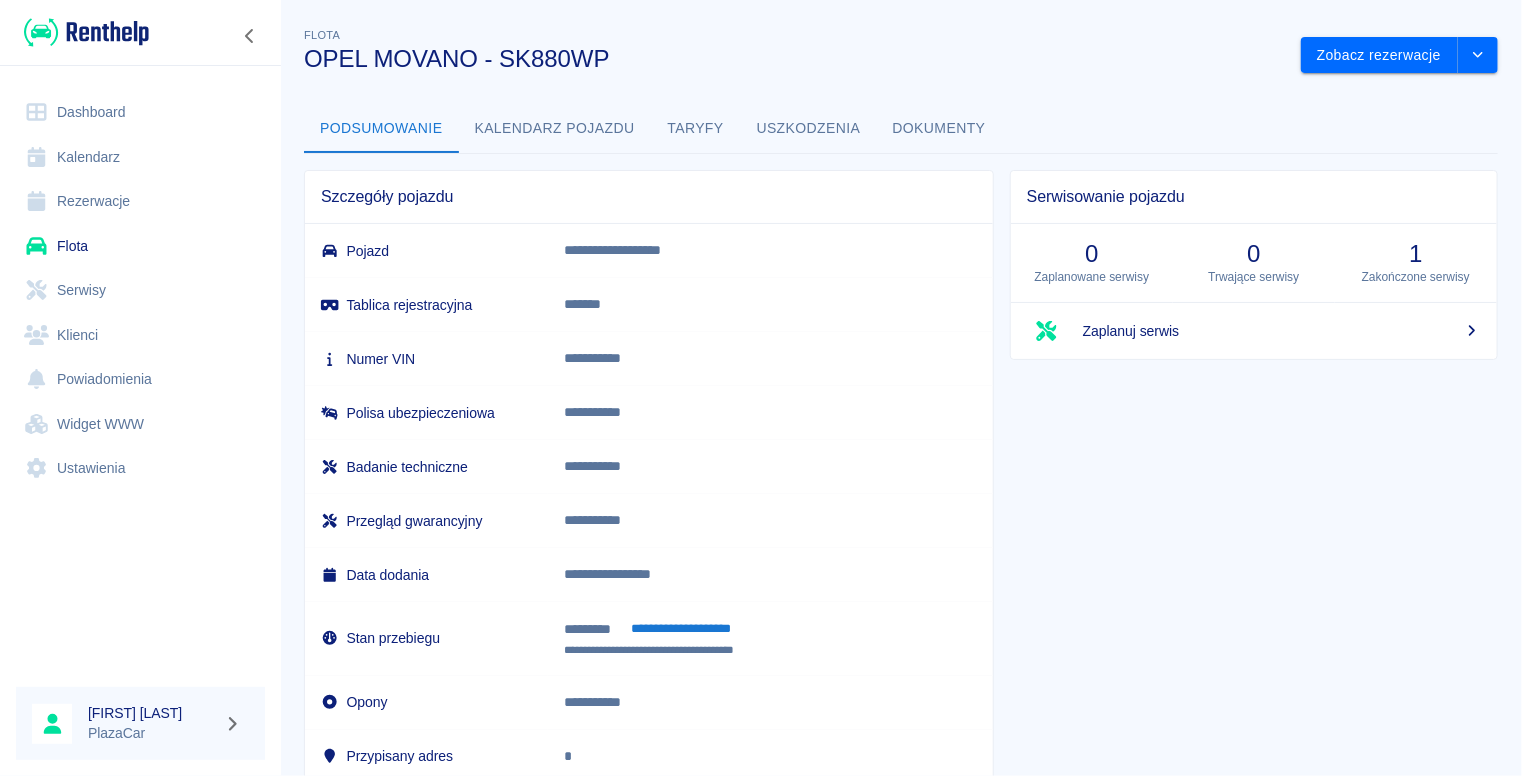 click on "Dokumenty" at bounding box center [939, 129] 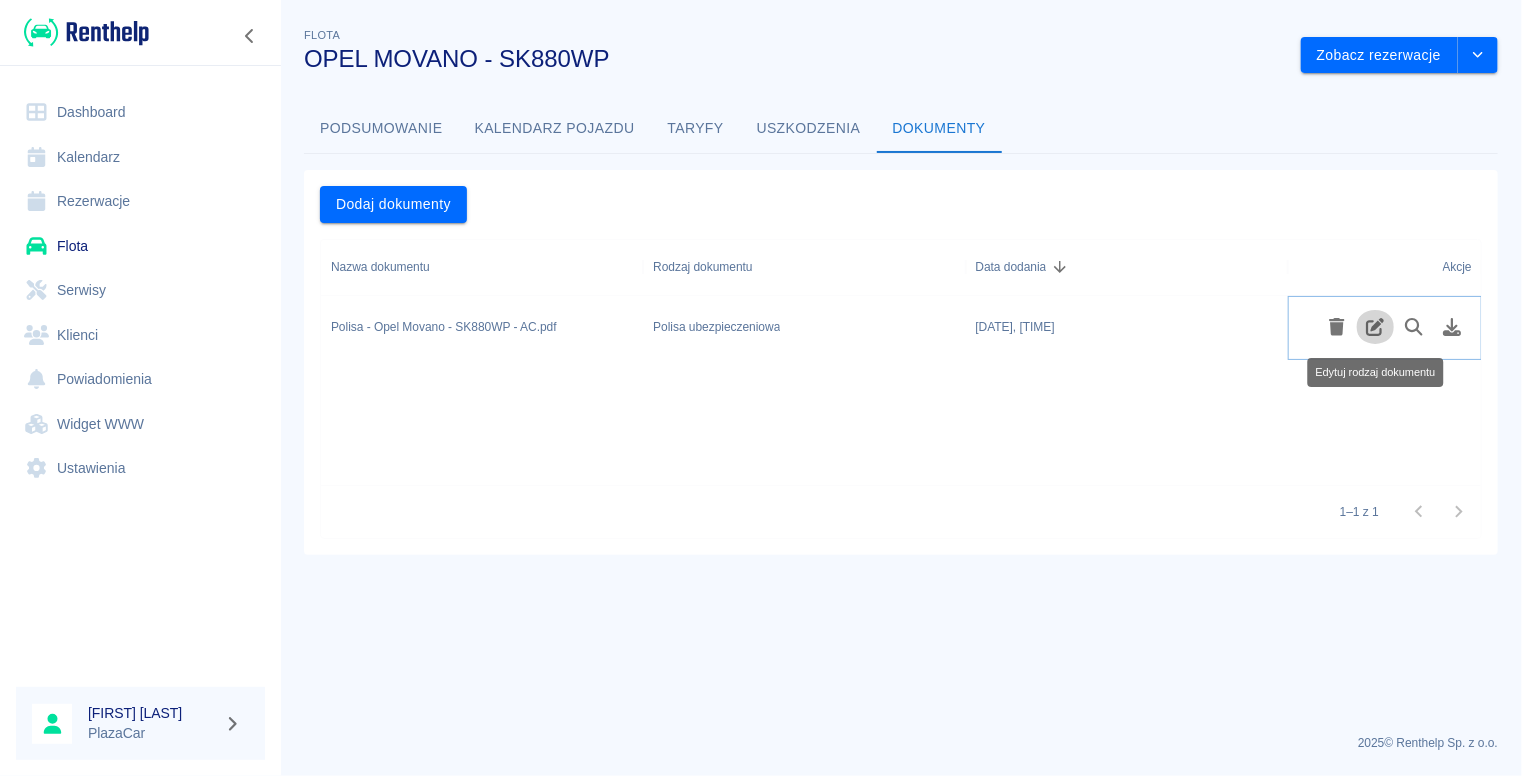 click 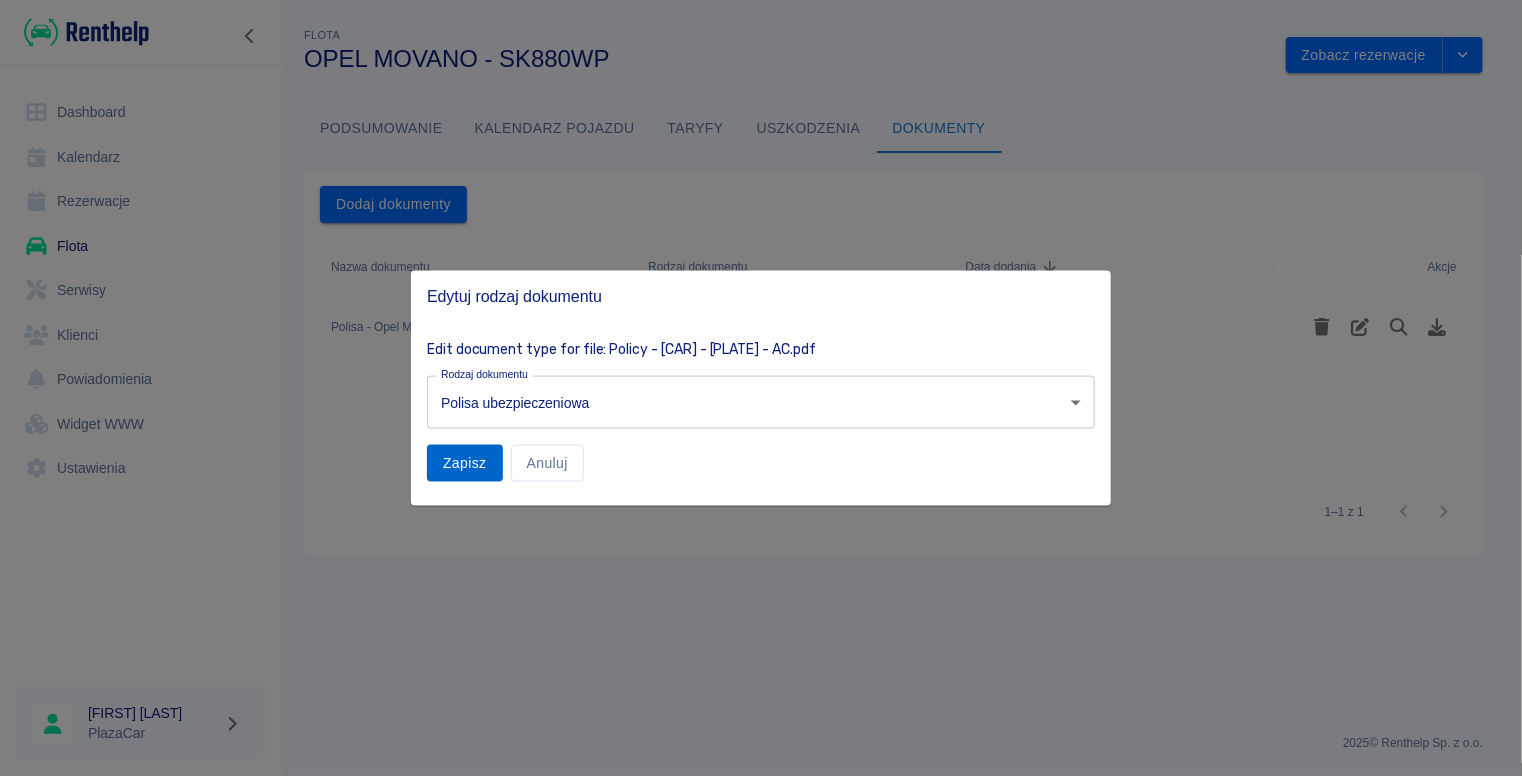 click on "Zapisz" at bounding box center (465, 463) 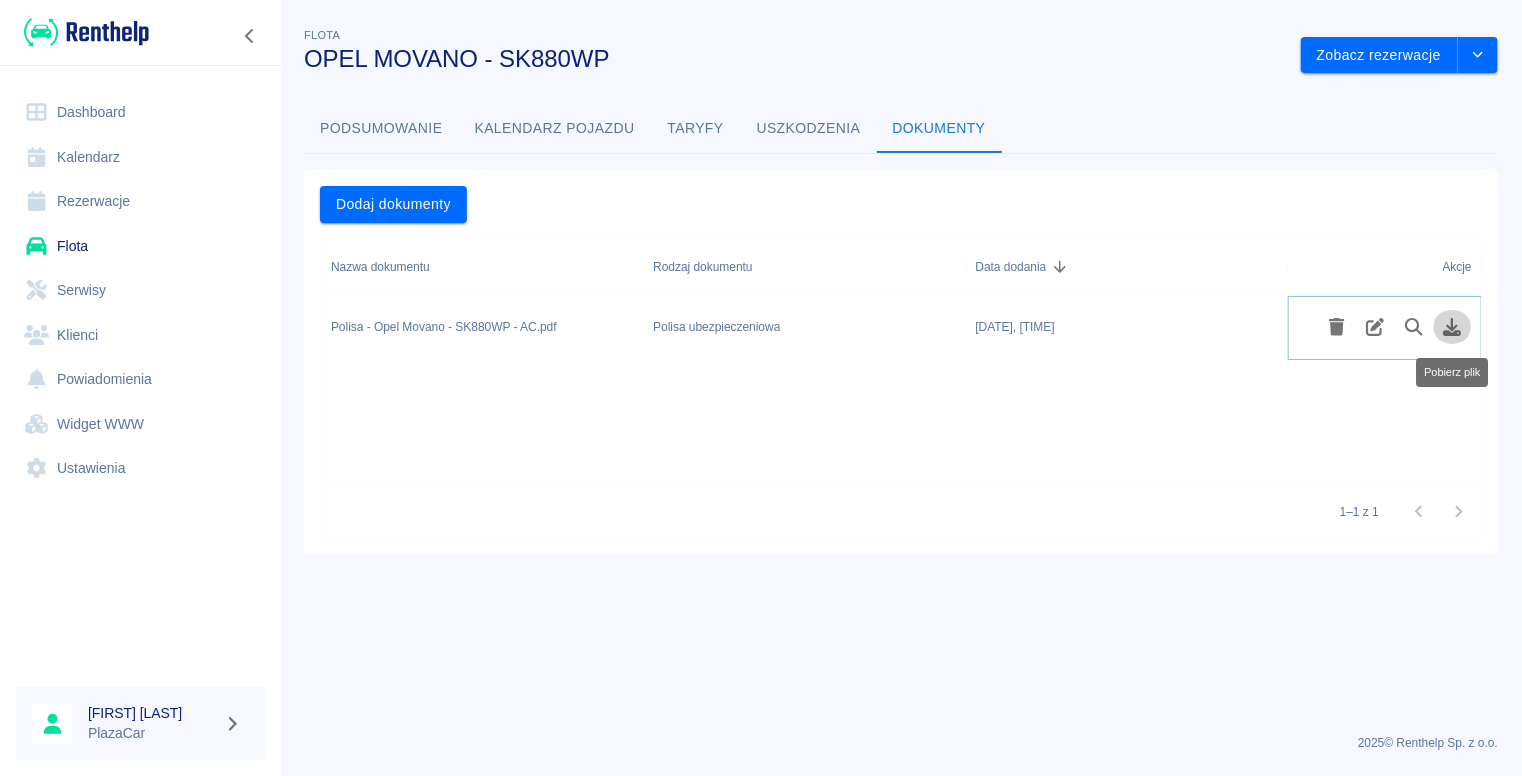 click 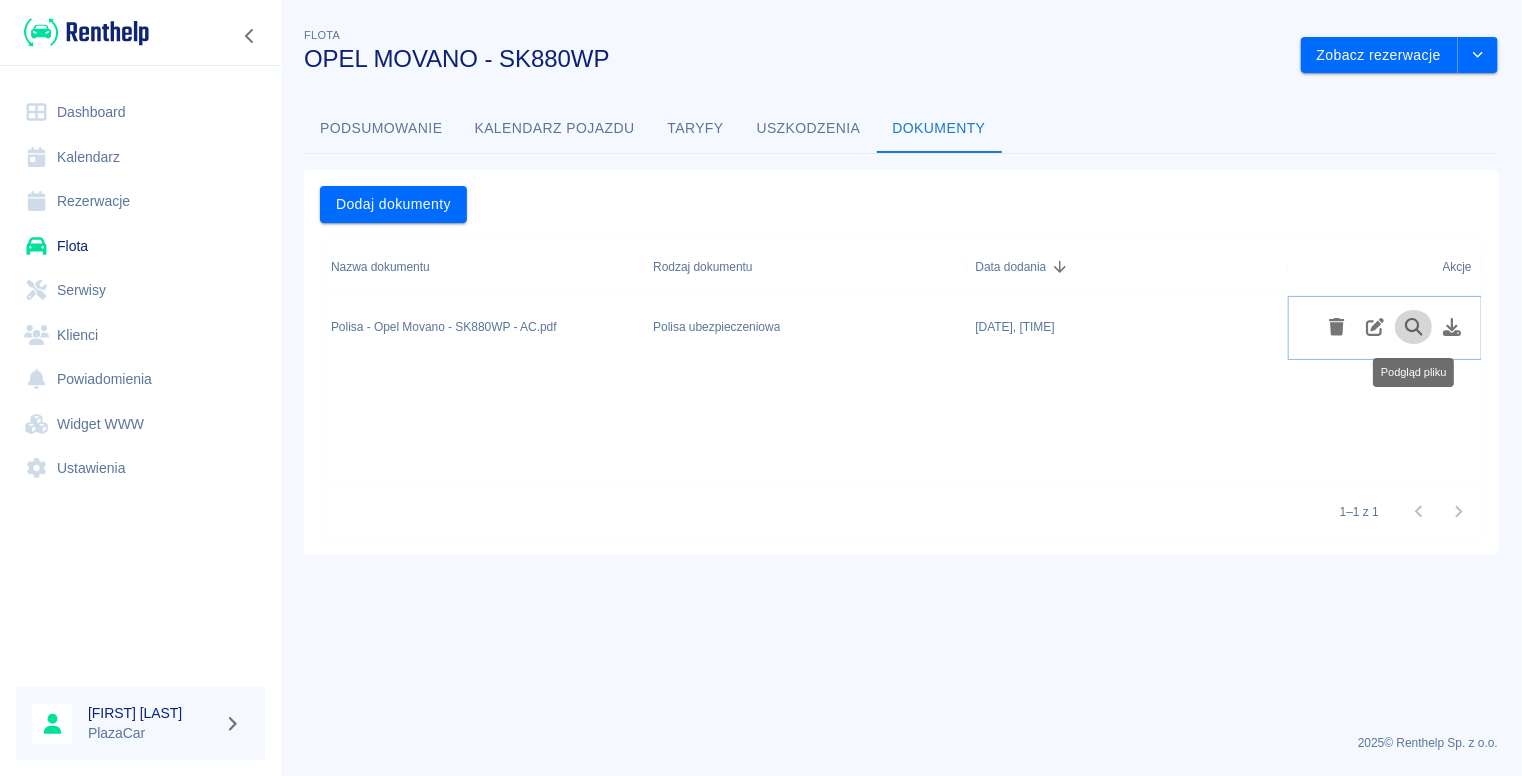 click 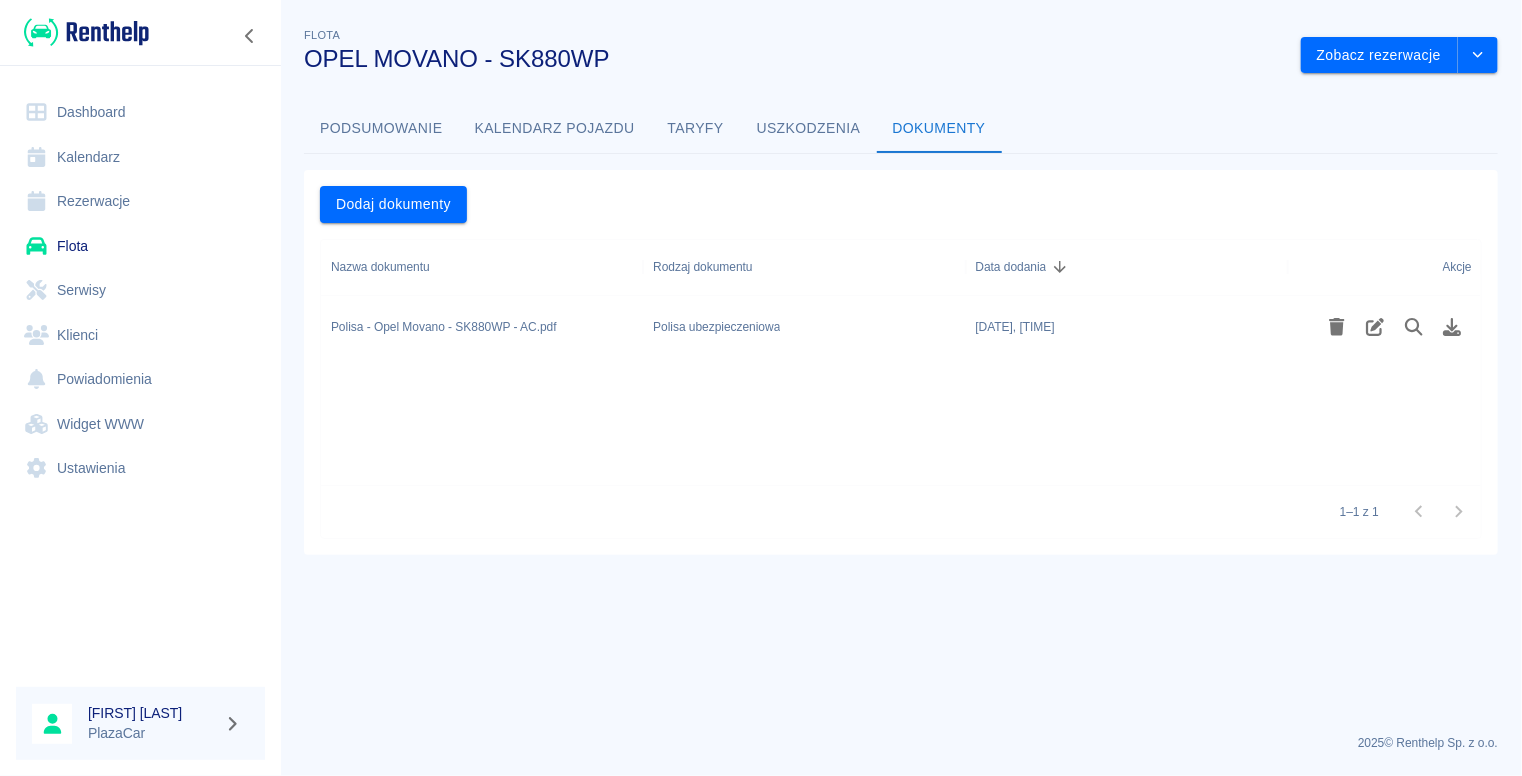 click on "Dashboard" at bounding box center (140, 112) 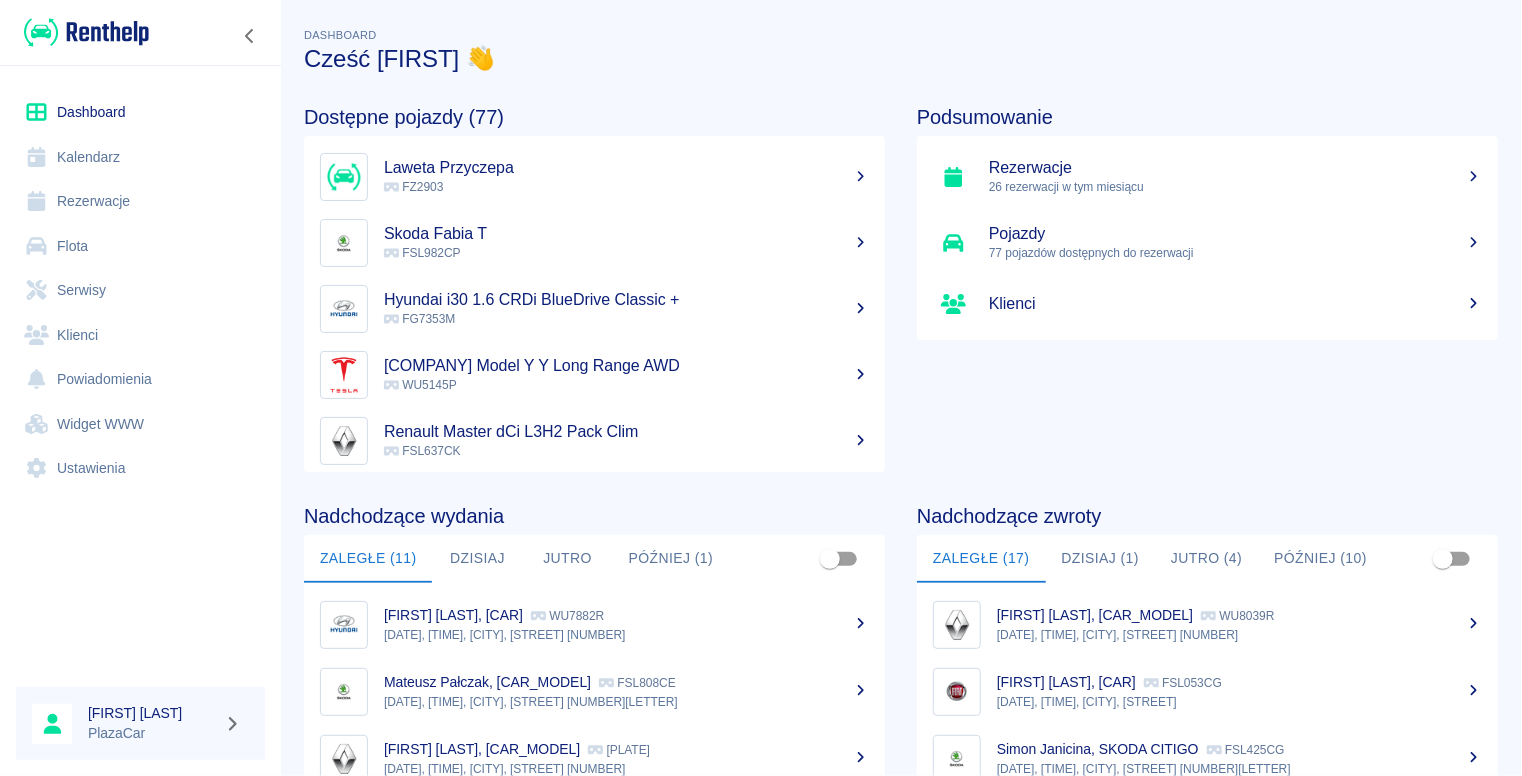 click on "[FIRST] [LAST], [VEHICLE] - [PLATE] [DATE], [TIME], [CITY], [STREET] [FIRST] [LAST], [VEHICLE] - [PLATE] [DATE], [TIME], [CITY], [STREET] [FIRST] [LAST], [VEHICLE] - [PLATE] [DATE], [TIME], [CITY], [STREET] [FIRST] [LAST], [VEHICLE] - [PLATE] [DATE], [TIME], [CITY], [STREET] [FIRST] [LAST], [VEHICLE] - [PLATE] [DATE], [TIME], [CITY], [STREET] [FIRST] [LAST], [VEHICLE] - [PLATE] [DATE], [TIME], [CITY], [STREET] [FIRST] [LAST], [VEHICLE] - [PLATE] [DATE], [TIME], [CITY], [STREET] [FIRST] [LAST], [VEHICLE] - [PLATE] [DATE], [TIME], [CITY], [STREET] [FIRST] [LAST], [VEHICLE] - [PLATE] [DATE], [TIME], [CITY], [STREET] [FIRST] [LAST], [VEHICLE] - [PLATE] [DATE], [TIME], [CITY], [STREET] [FIRST] [LAST], [VEHICLE] - [PLATE] [DATE], [TIME], [CITY], [STREET]" at bounding box center [594, 784] 